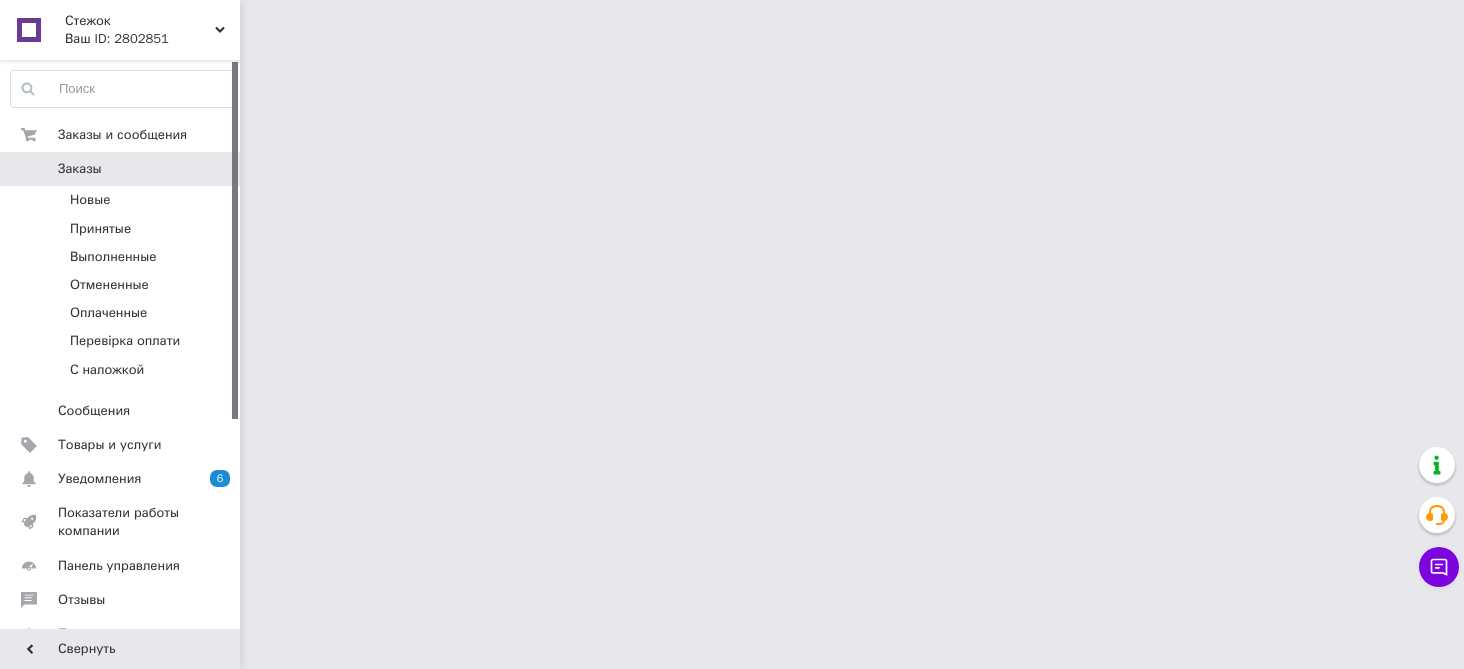 scroll, scrollTop: 0, scrollLeft: 0, axis: both 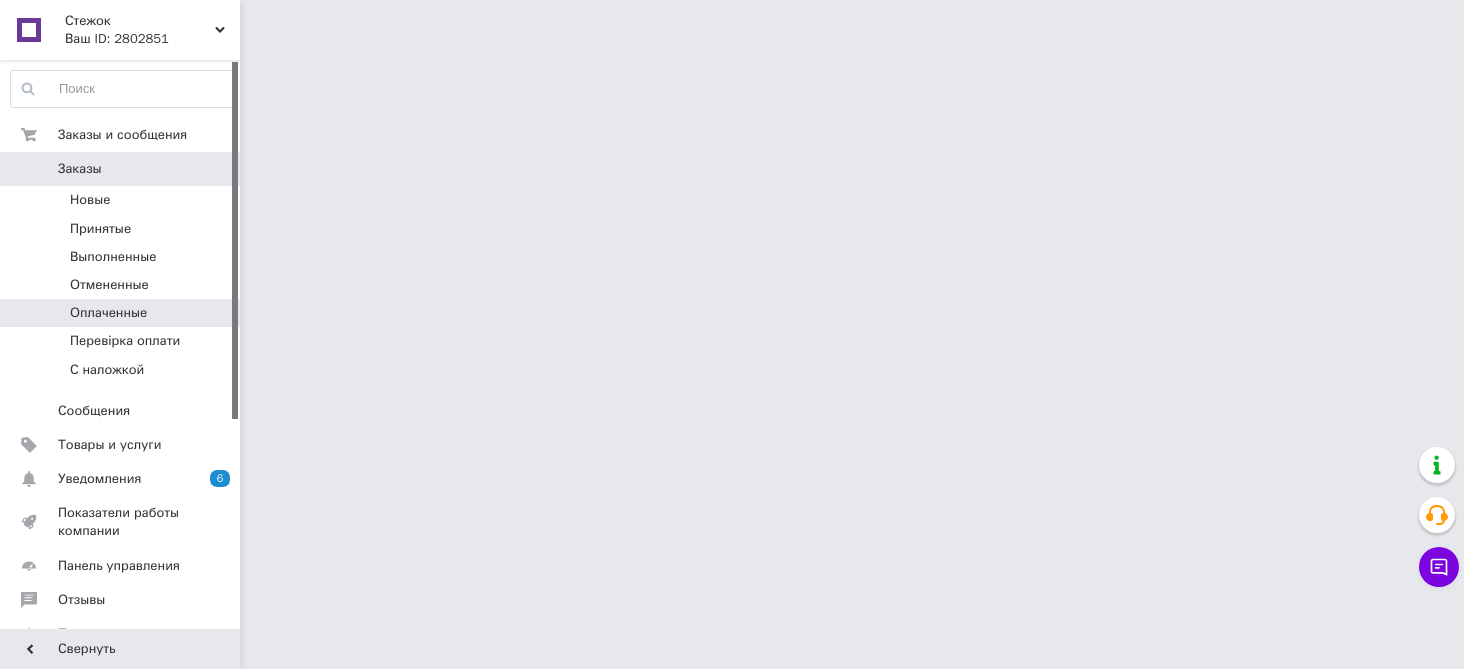 click on "Оплаченные" at bounding box center [108, 313] 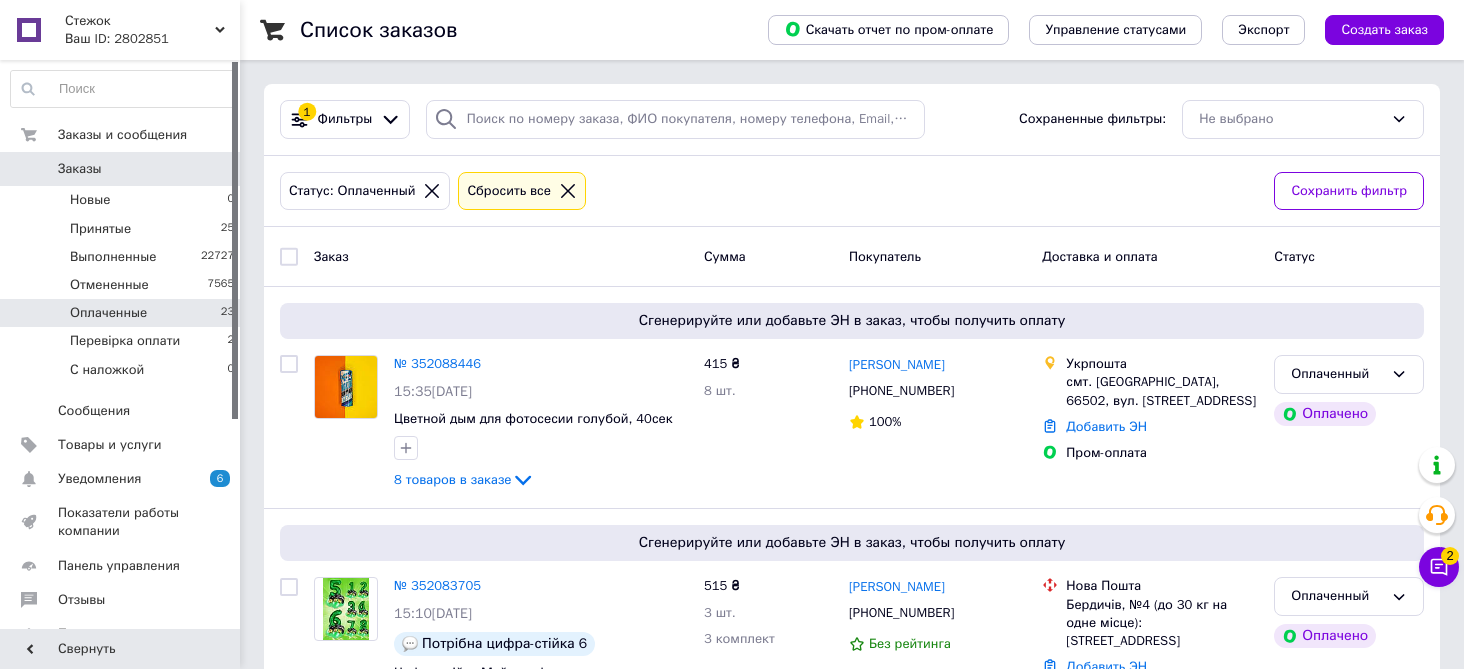 click on "Оплаченные 23" at bounding box center (123, 313) 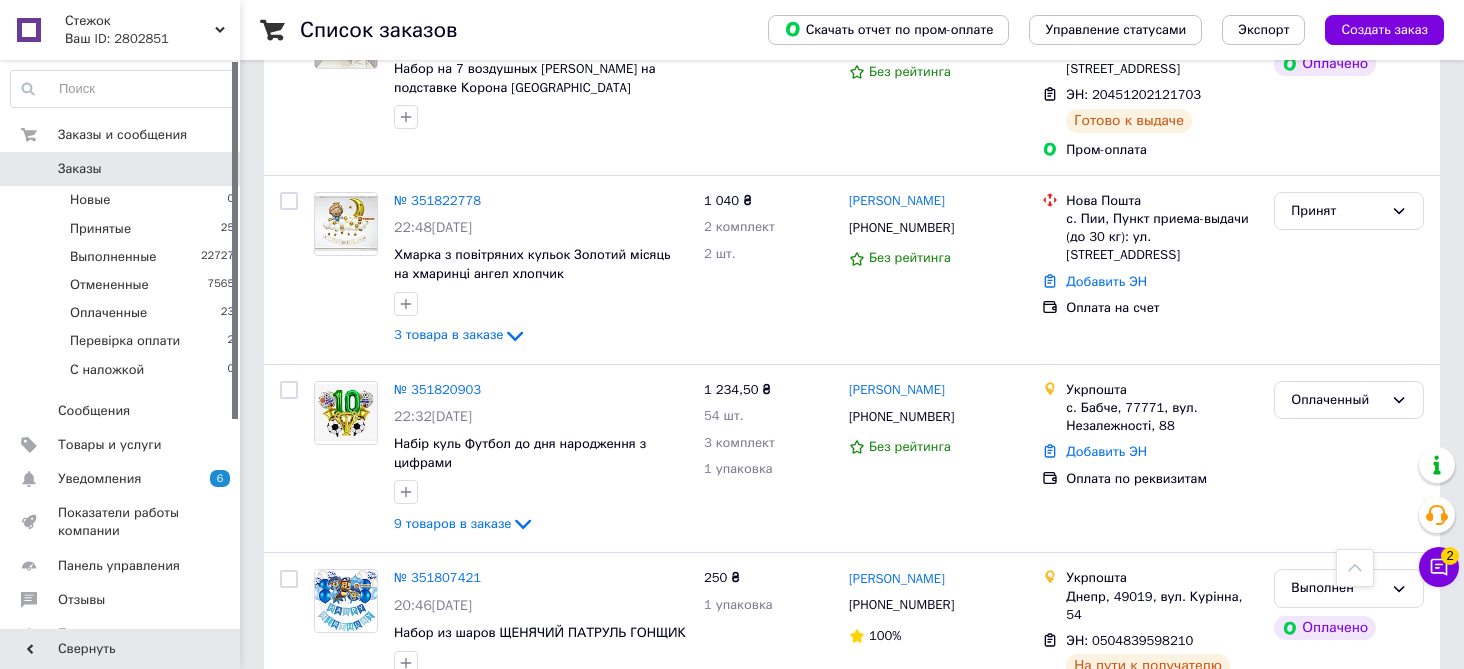 scroll, scrollTop: 16328, scrollLeft: 0, axis: vertical 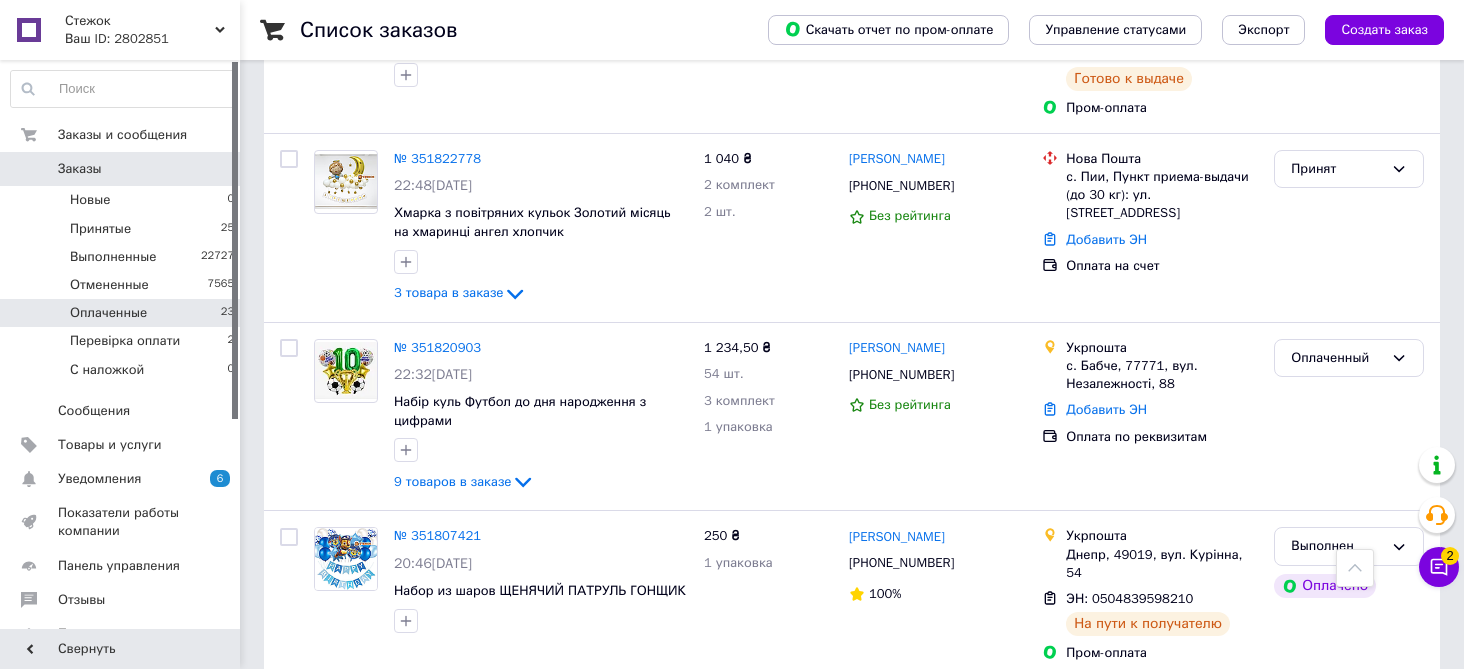 click on "23" at bounding box center [227, 313] 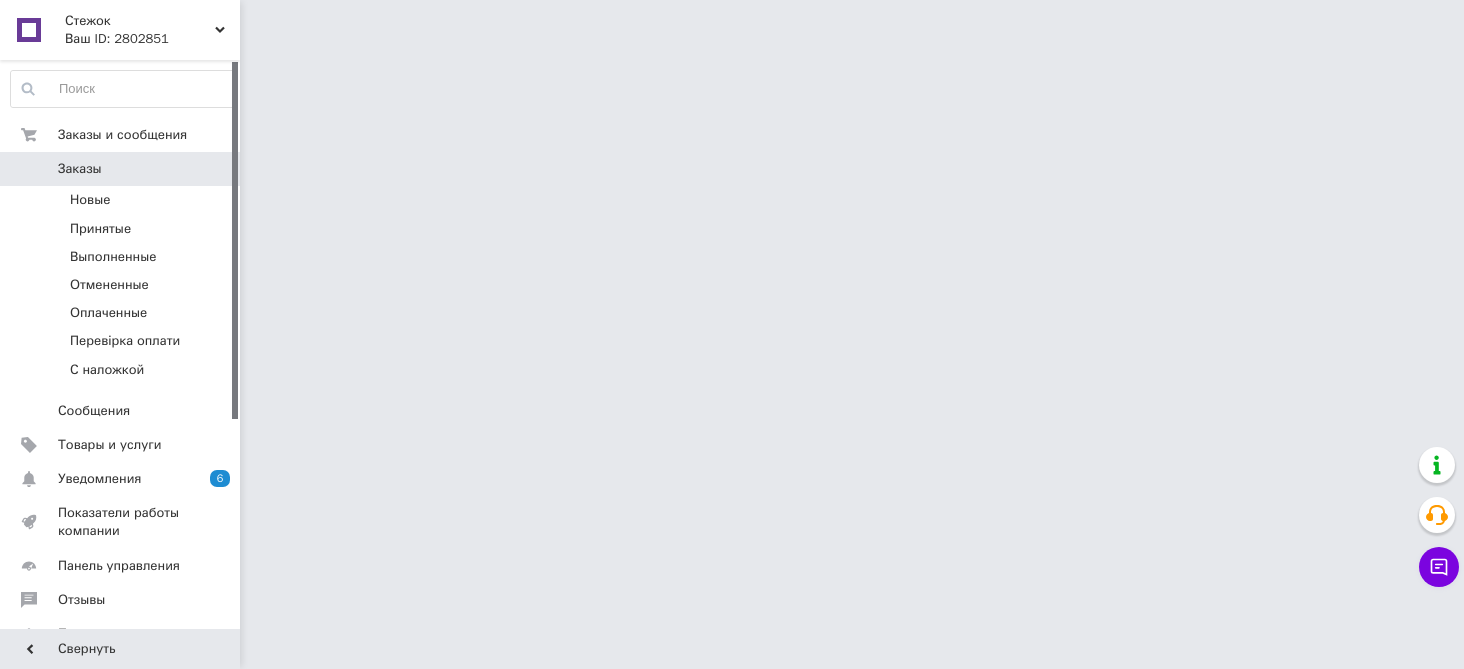 scroll, scrollTop: 0, scrollLeft: 0, axis: both 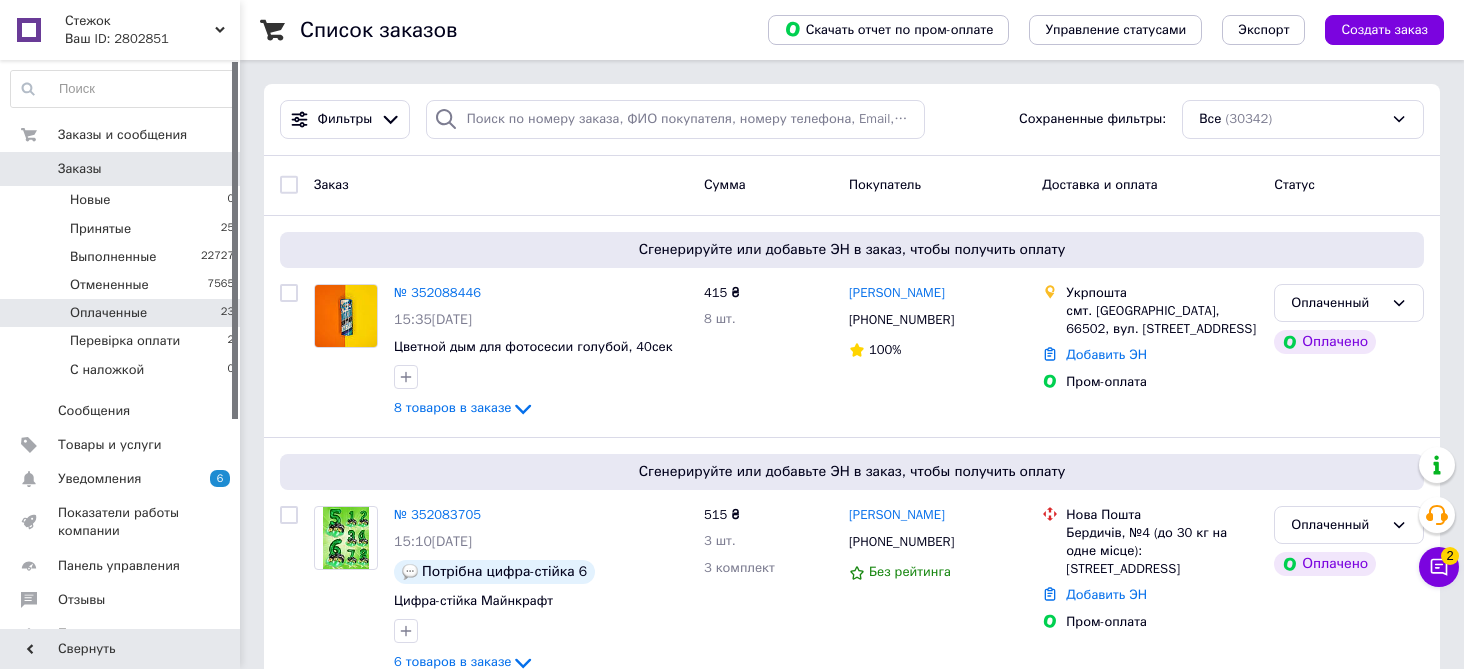 click on "Оплаченные" at bounding box center [108, 313] 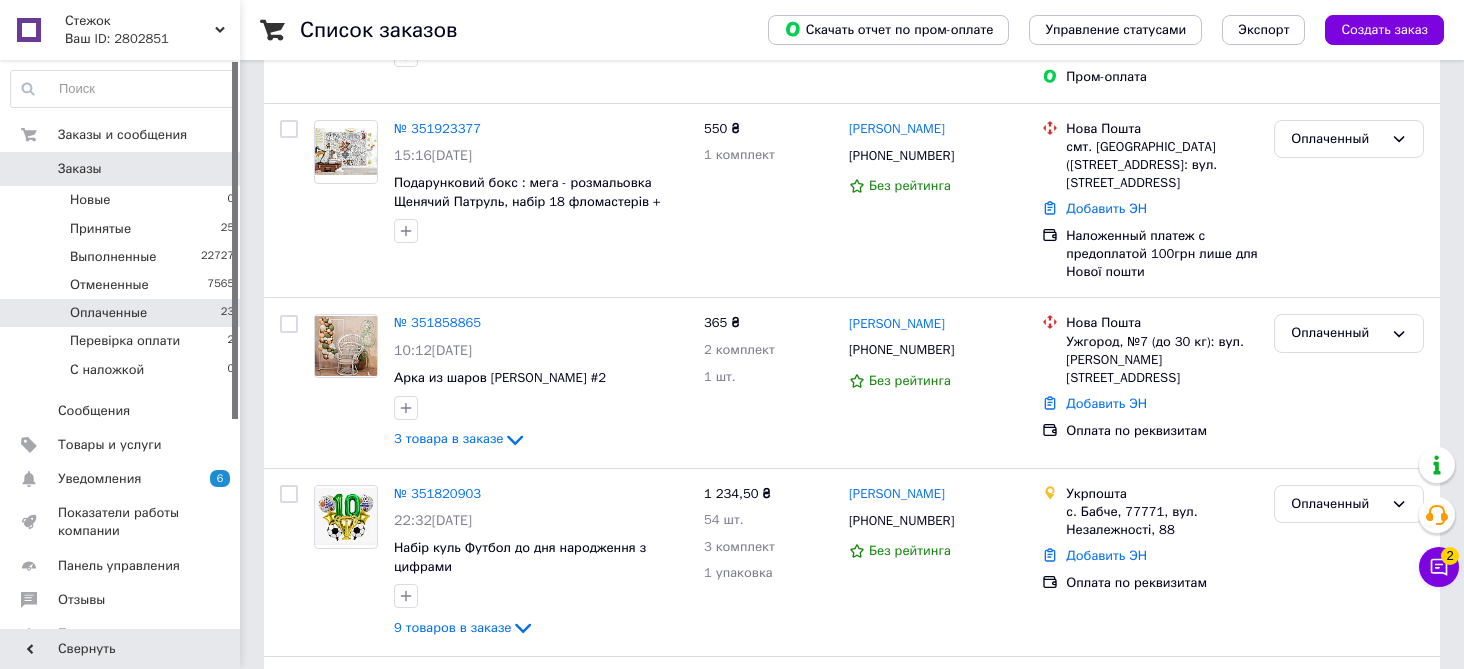 scroll, scrollTop: 4364, scrollLeft: 0, axis: vertical 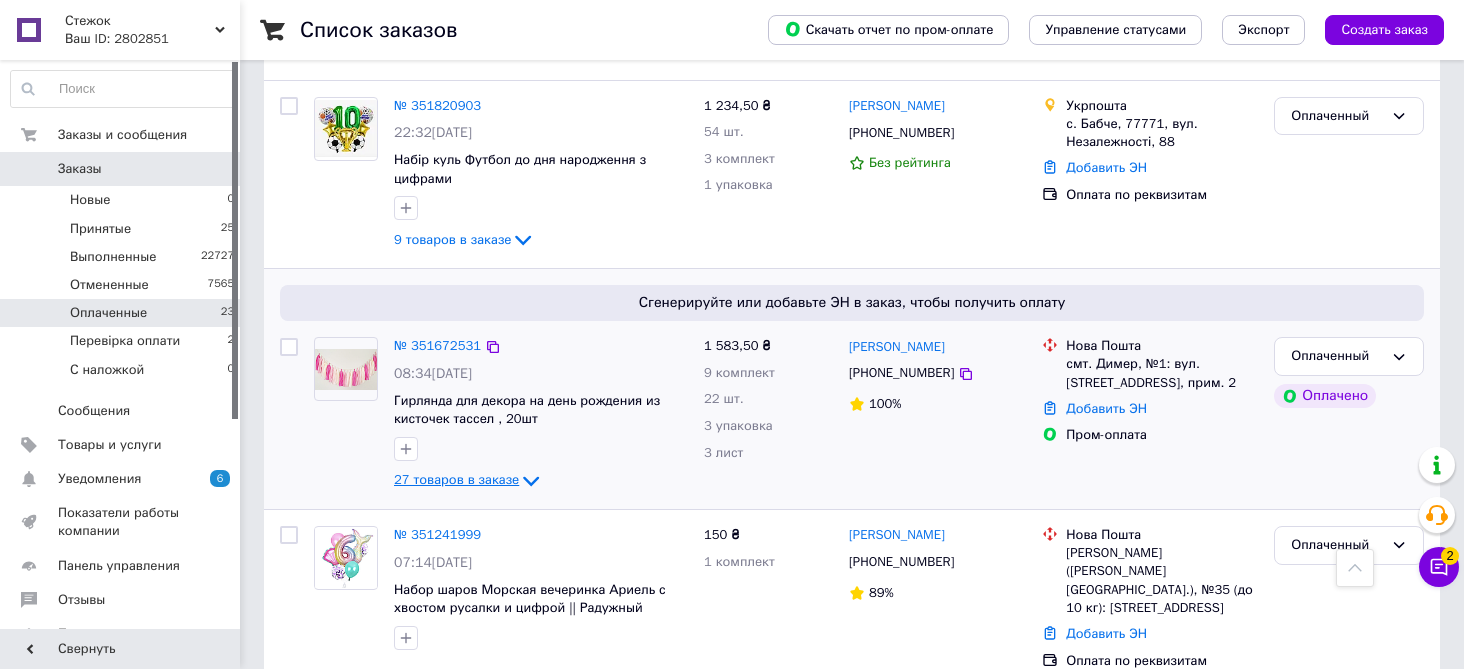 click on "27 товаров в заказе" at bounding box center (456, 480) 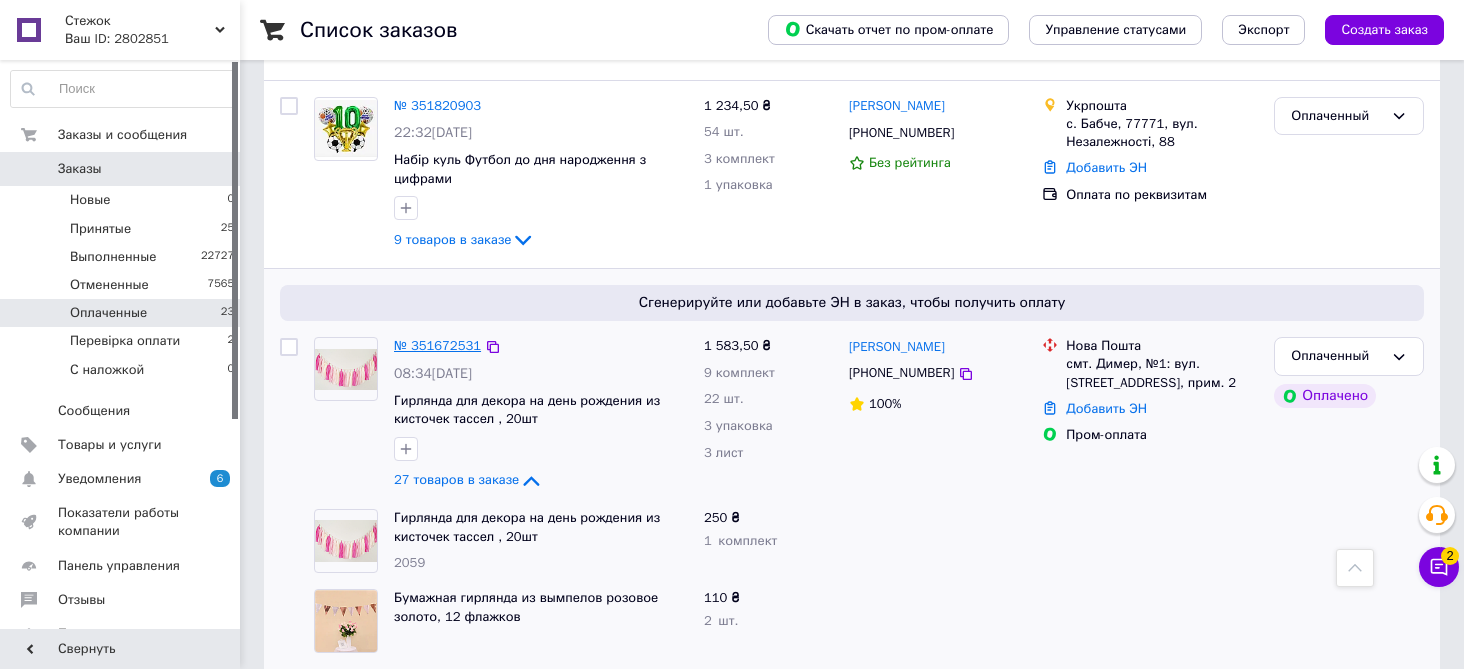 click on "№ 351672531" at bounding box center (437, 345) 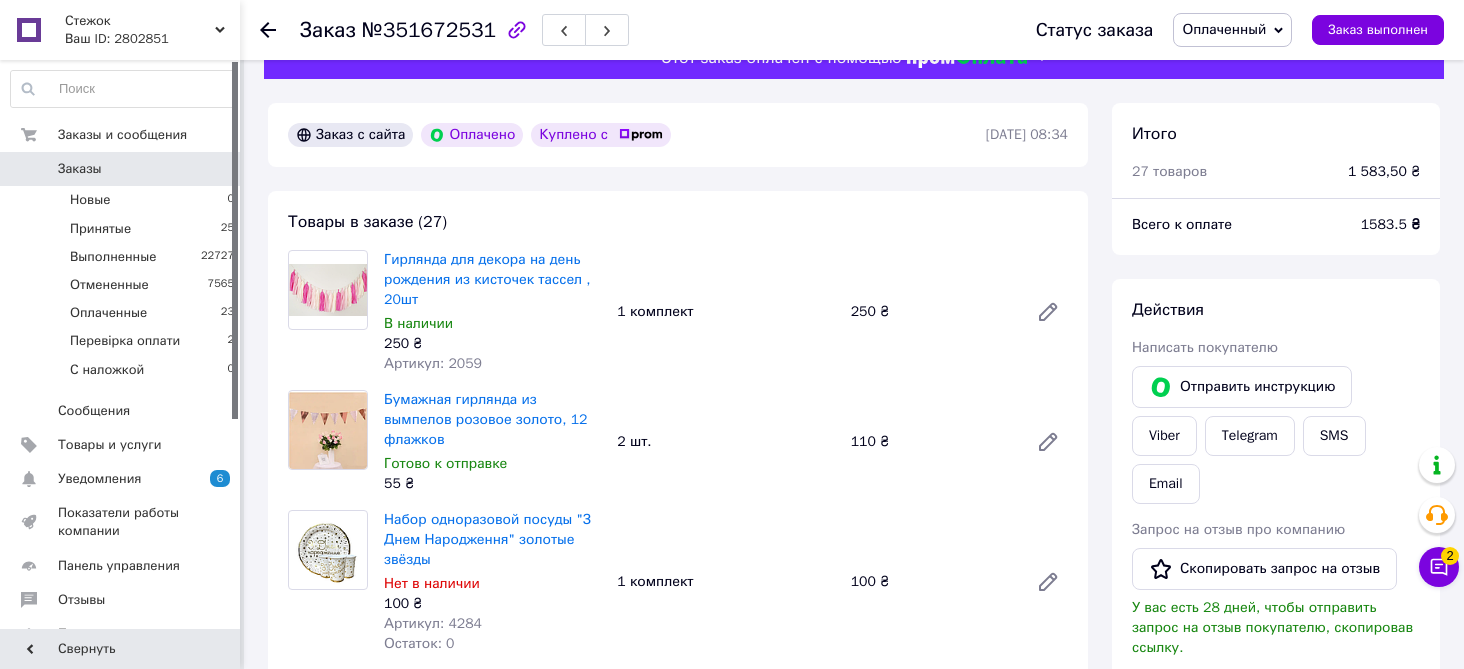 scroll, scrollTop: 44, scrollLeft: 0, axis: vertical 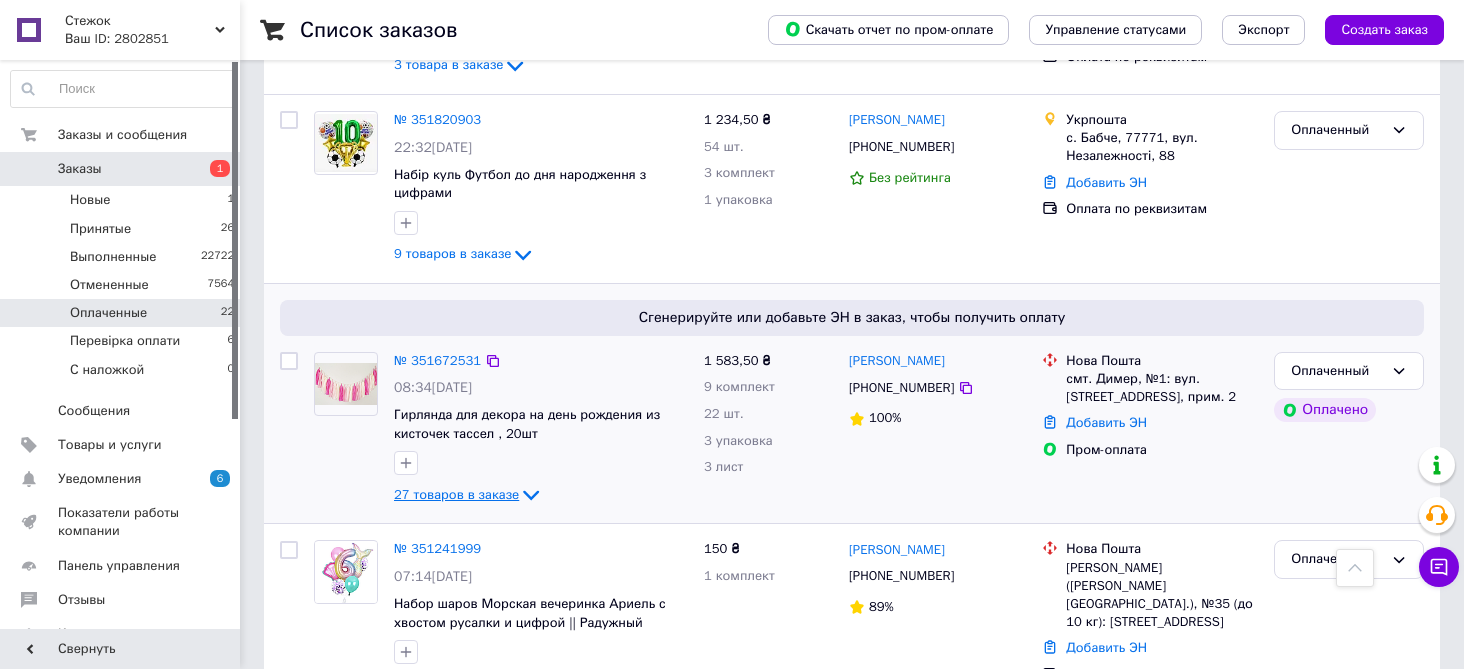 click on "27 товаров в заказе" at bounding box center (468, 494) 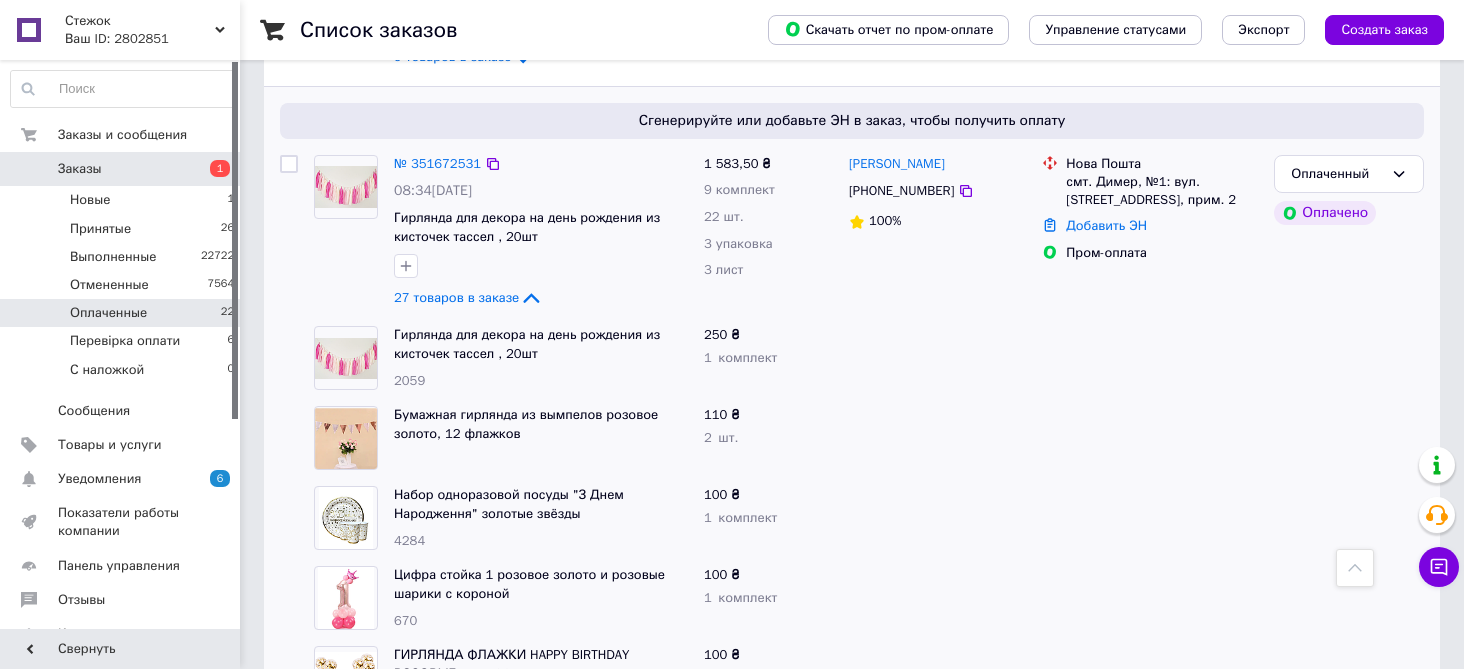 scroll, scrollTop: 4347, scrollLeft: 0, axis: vertical 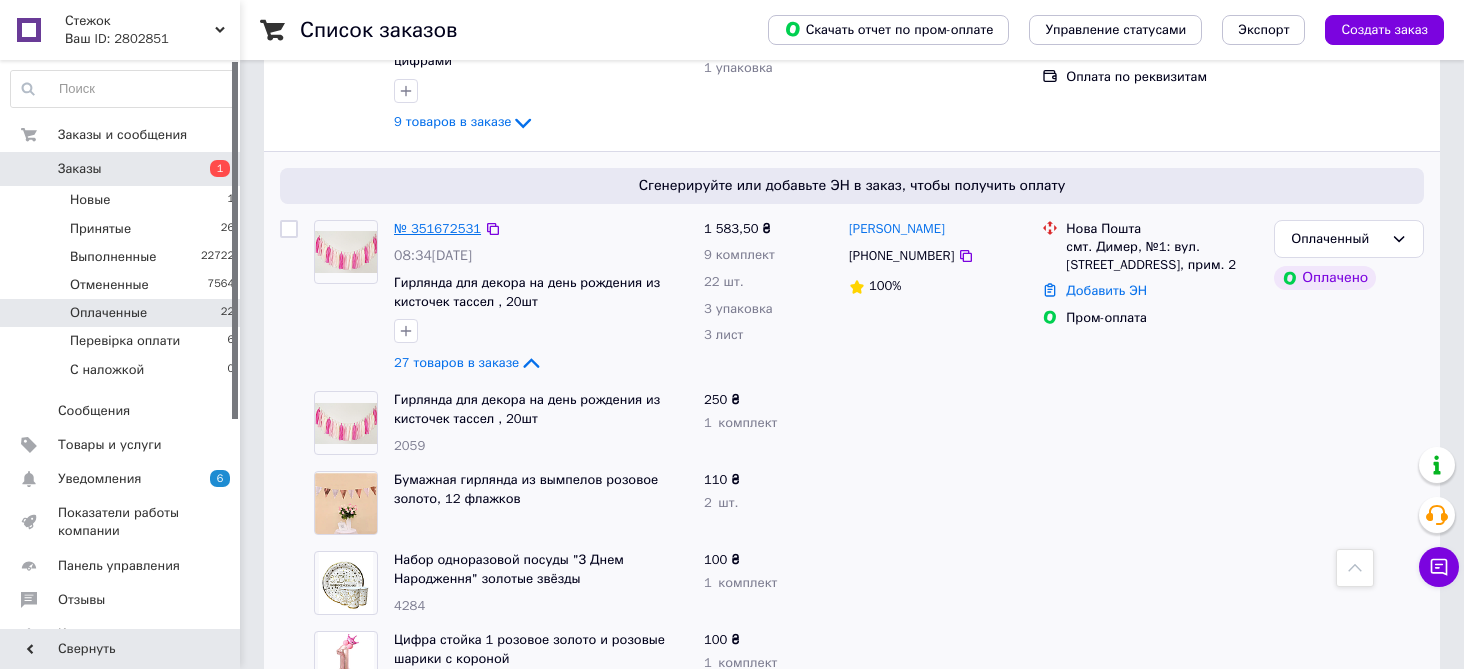 click on "№ 351672531" at bounding box center (437, 228) 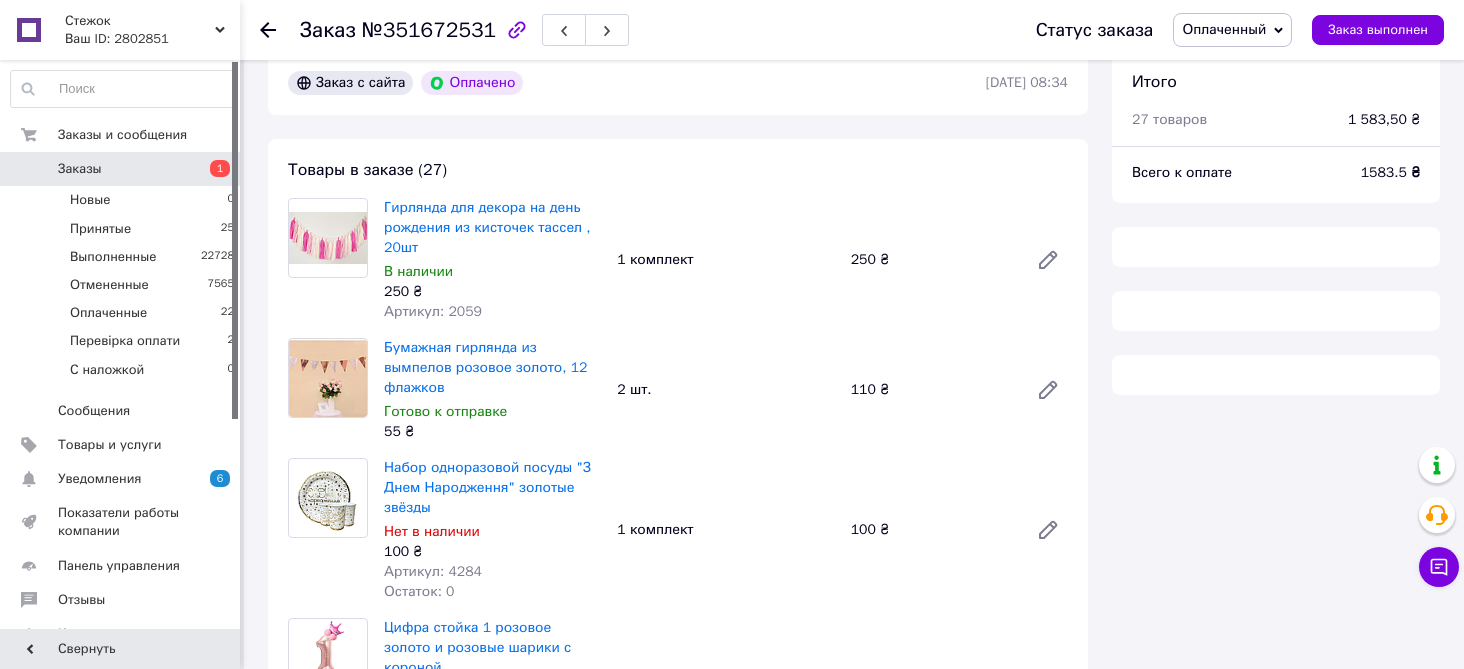 scroll, scrollTop: 100, scrollLeft: 0, axis: vertical 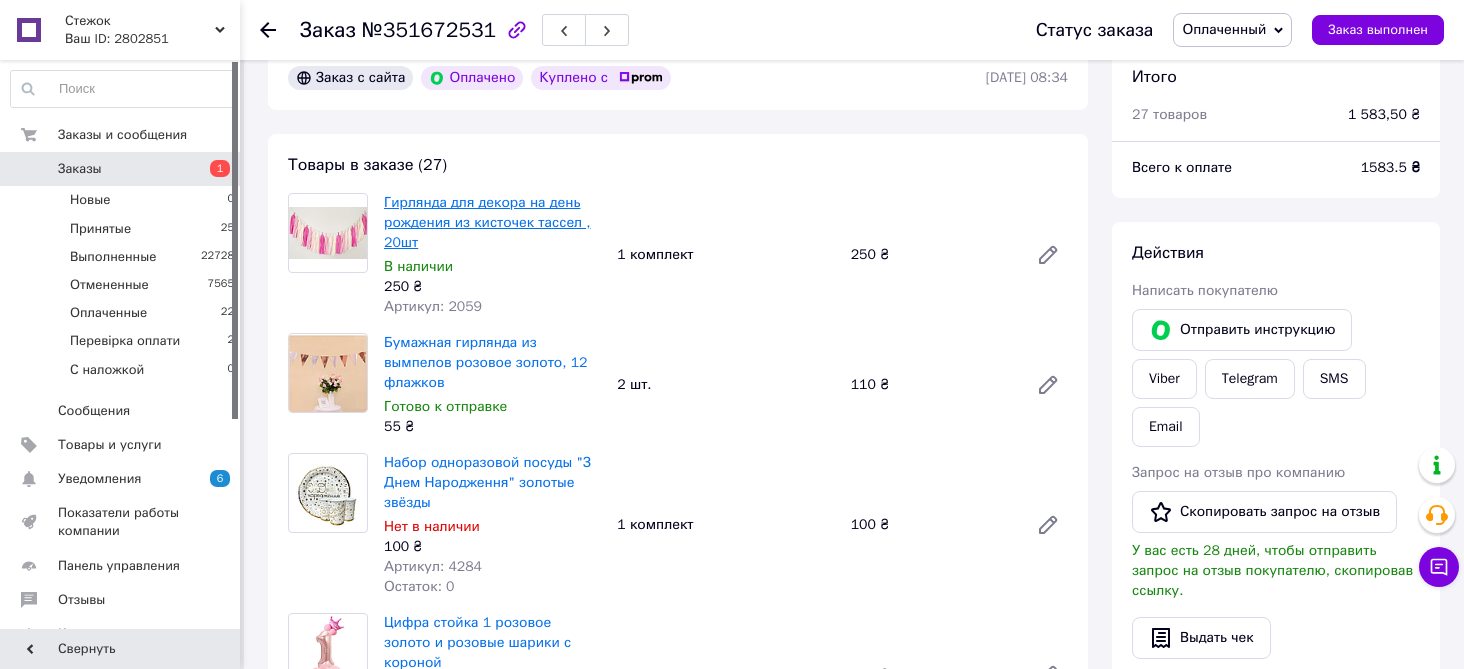 click on "Гирлянда для декора на день рождения из кисточек тассел , 20шт" at bounding box center (487, 222) 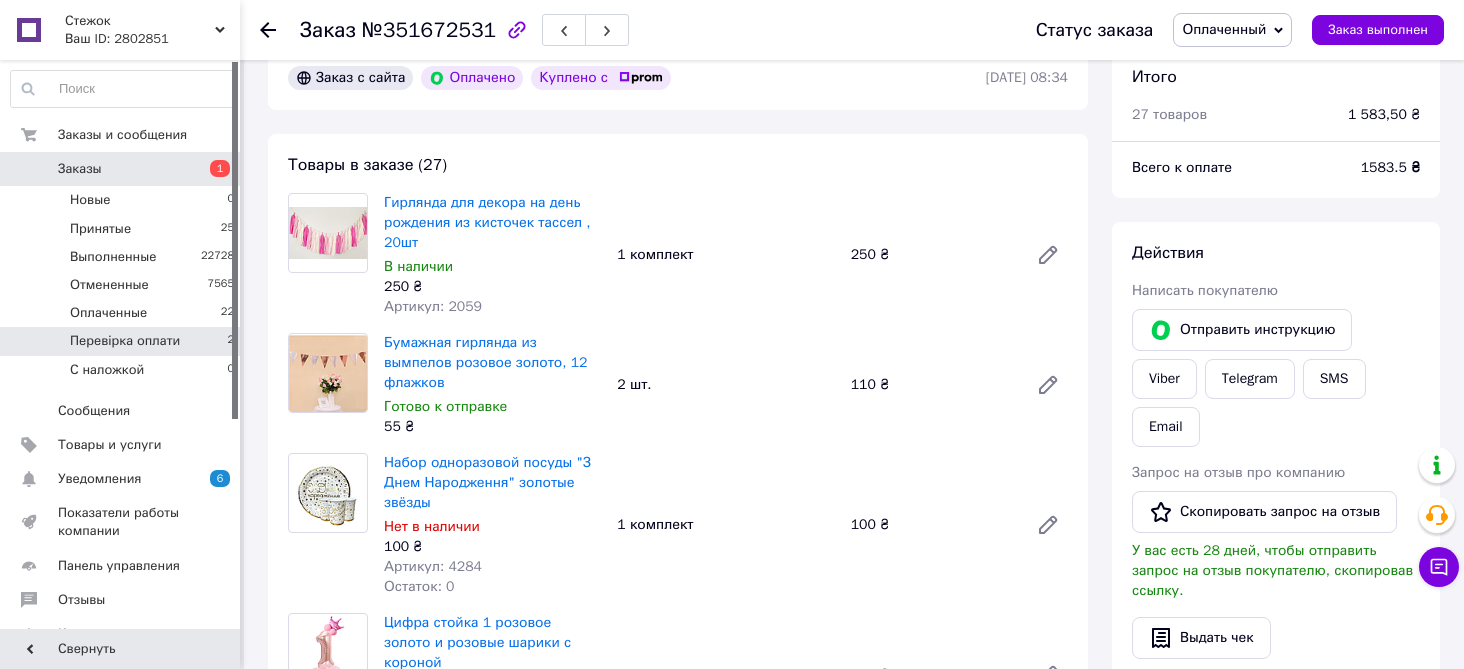 click on "Перевірка оплати 2" at bounding box center (123, 341) 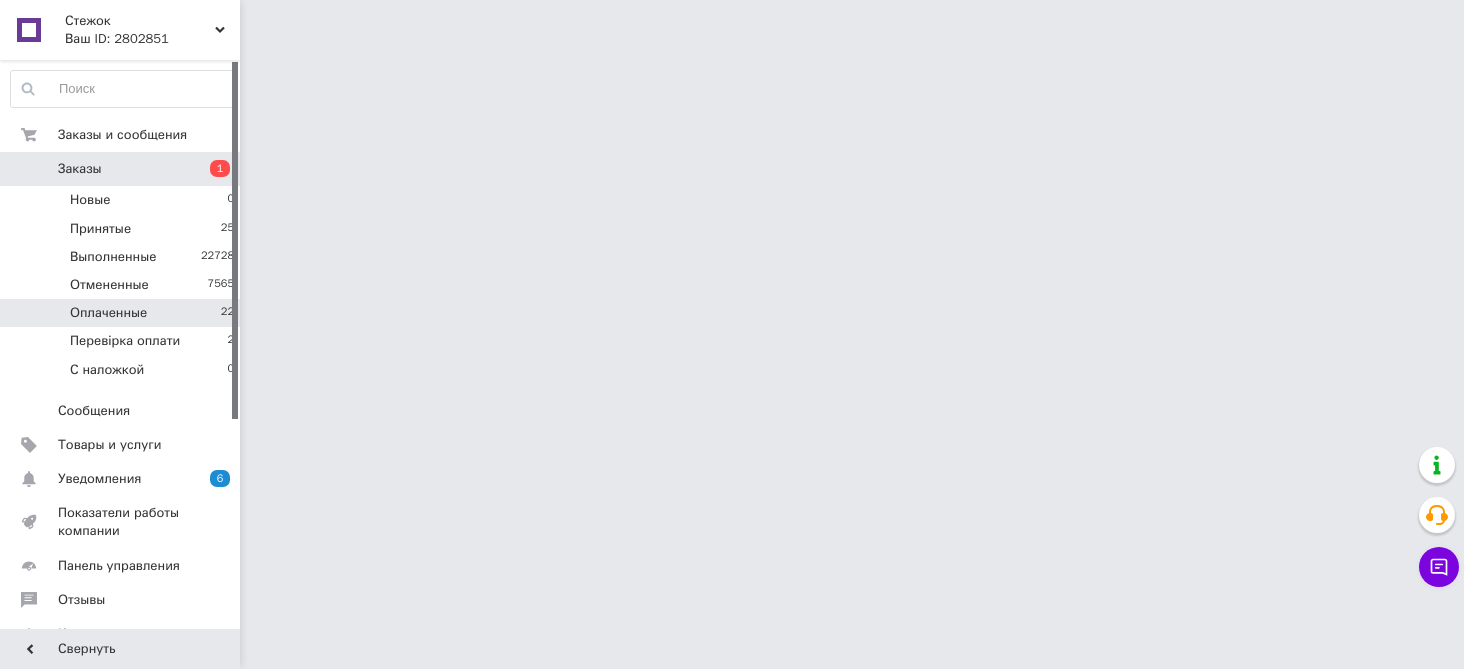 click on "Оплаченные 22" at bounding box center (123, 313) 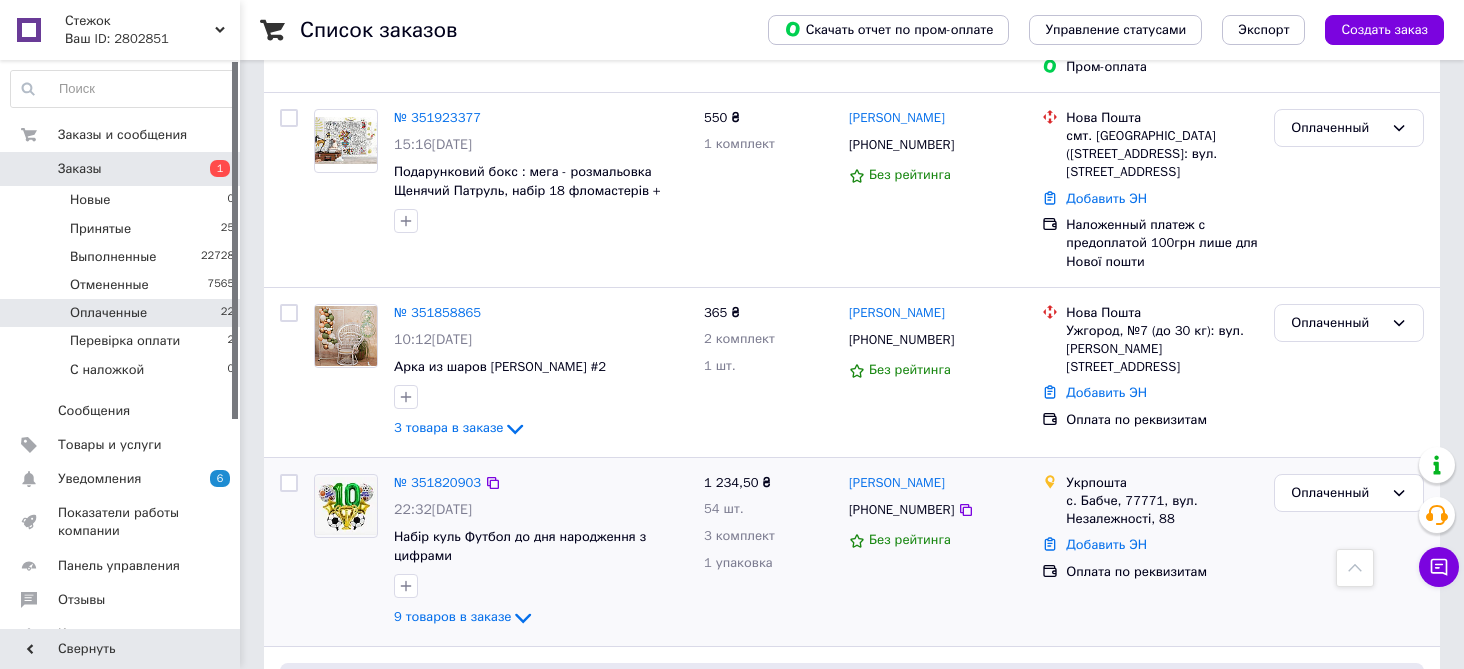scroll, scrollTop: 3743, scrollLeft: 0, axis: vertical 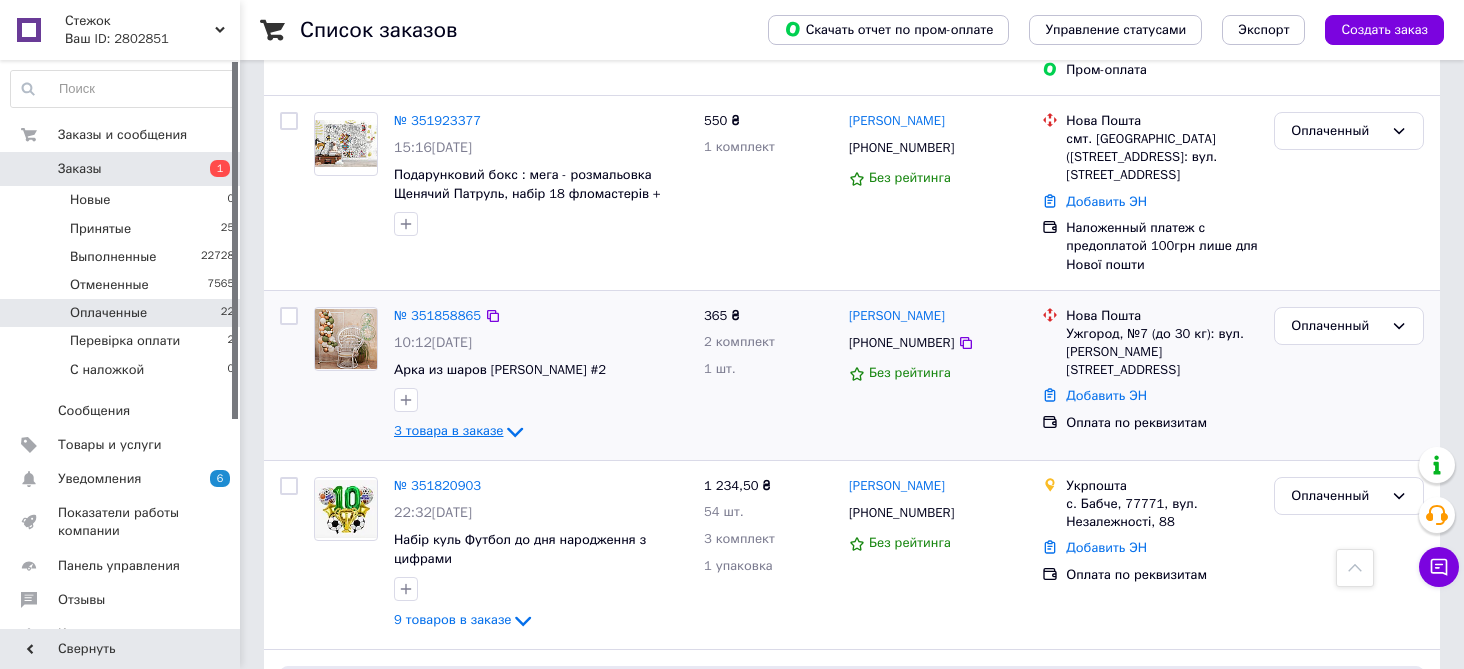 click on "3 товара в заказе" at bounding box center (448, 431) 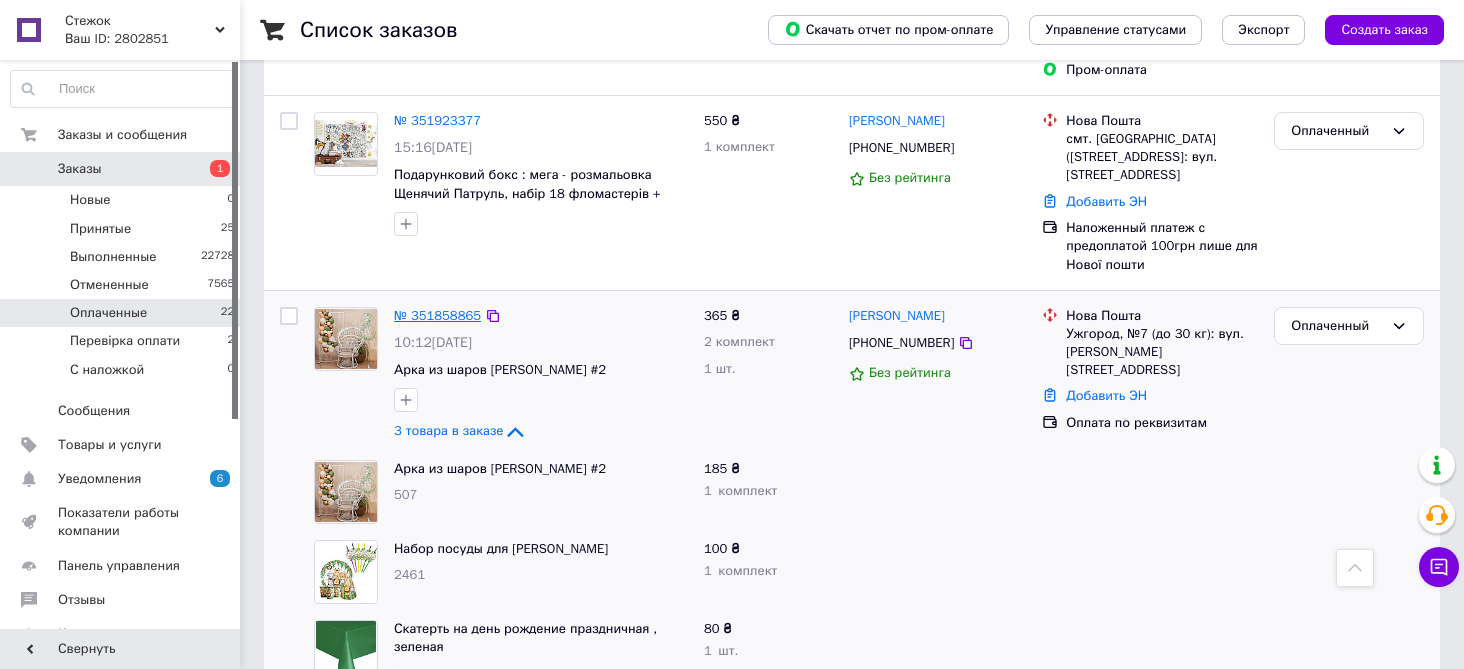 click on "№ 351858865" at bounding box center (437, 315) 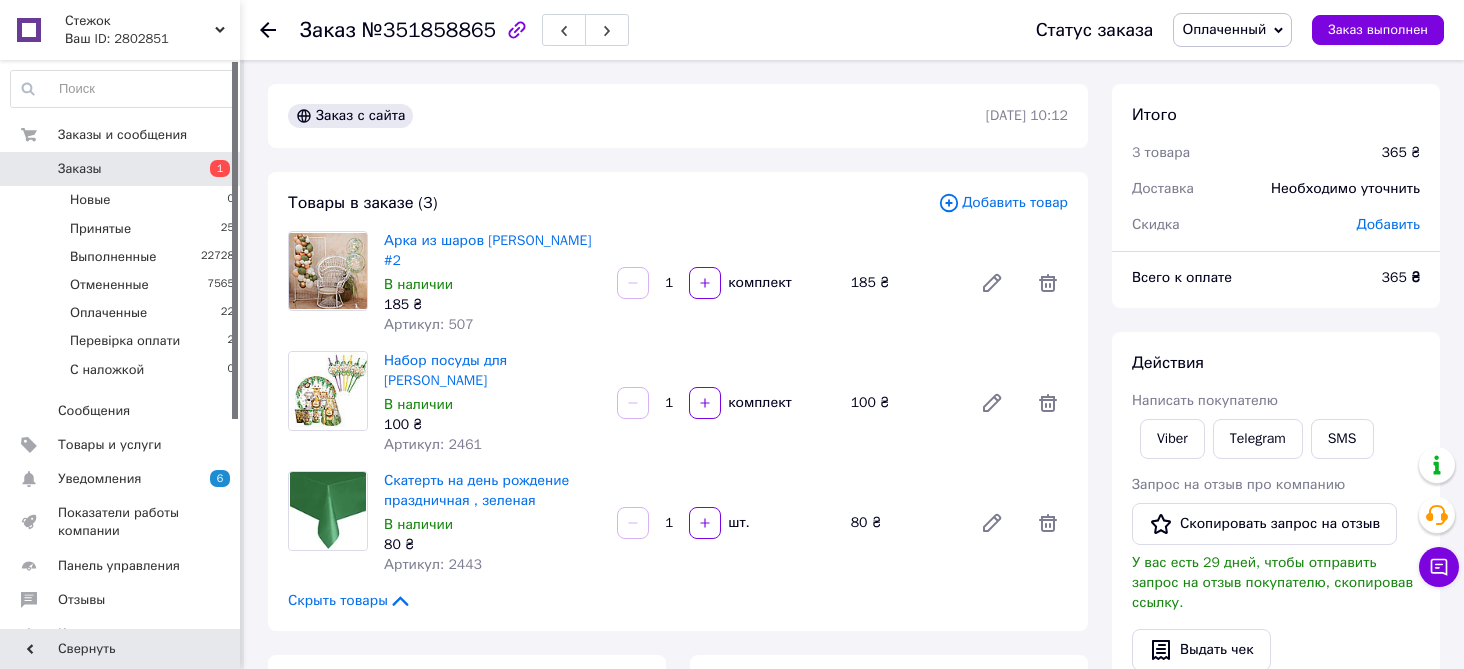 scroll, scrollTop: 39, scrollLeft: 0, axis: vertical 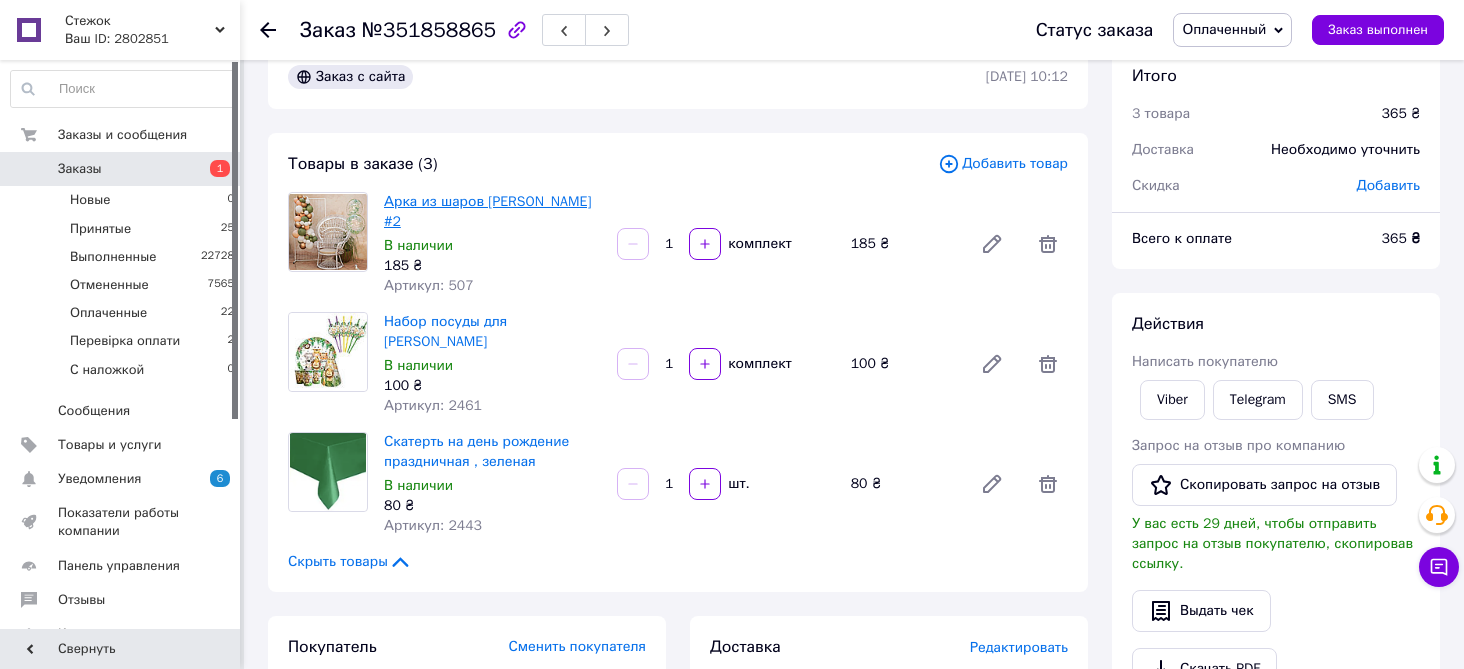 click on "Арка из шаров Джунгли  Cафари #2" at bounding box center [487, 211] 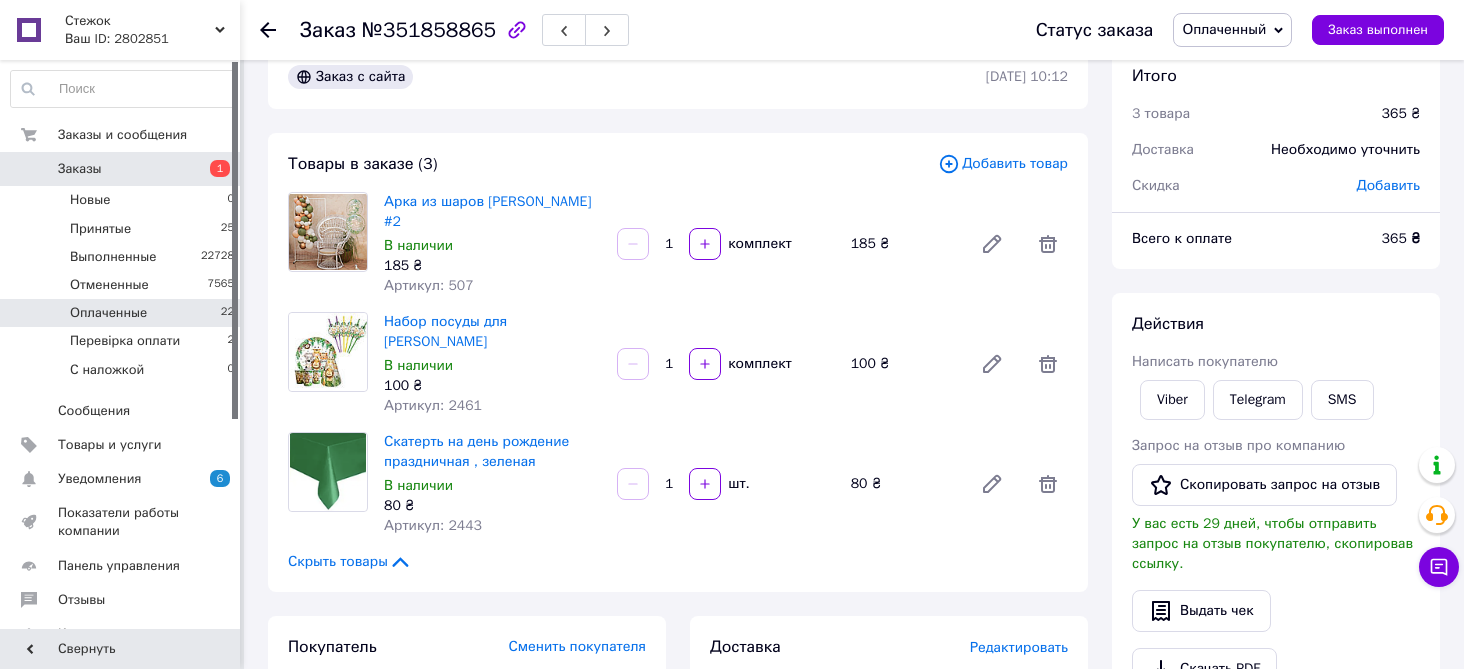 click on "Оплаченные 22" at bounding box center [123, 313] 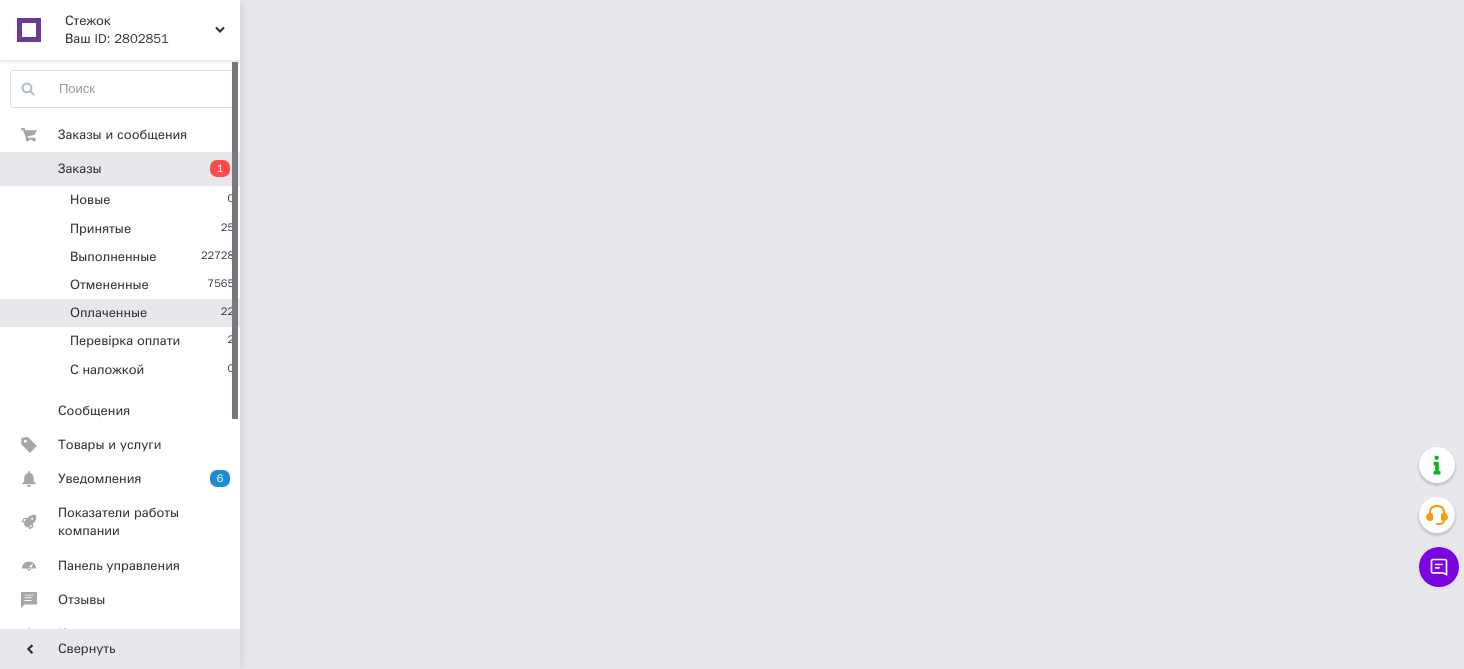 scroll, scrollTop: 0, scrollLeft: 0, axis: both 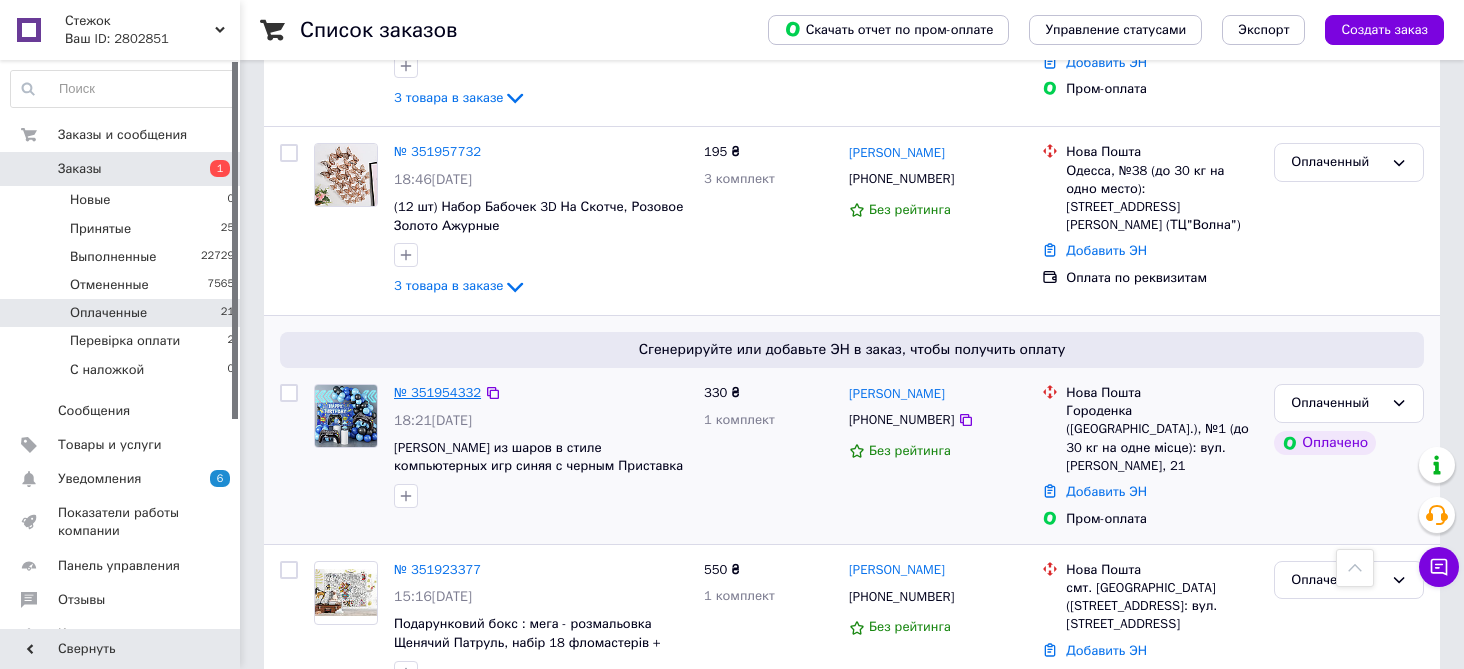 click on "№ 351954332" at bounding box center [437, 392] 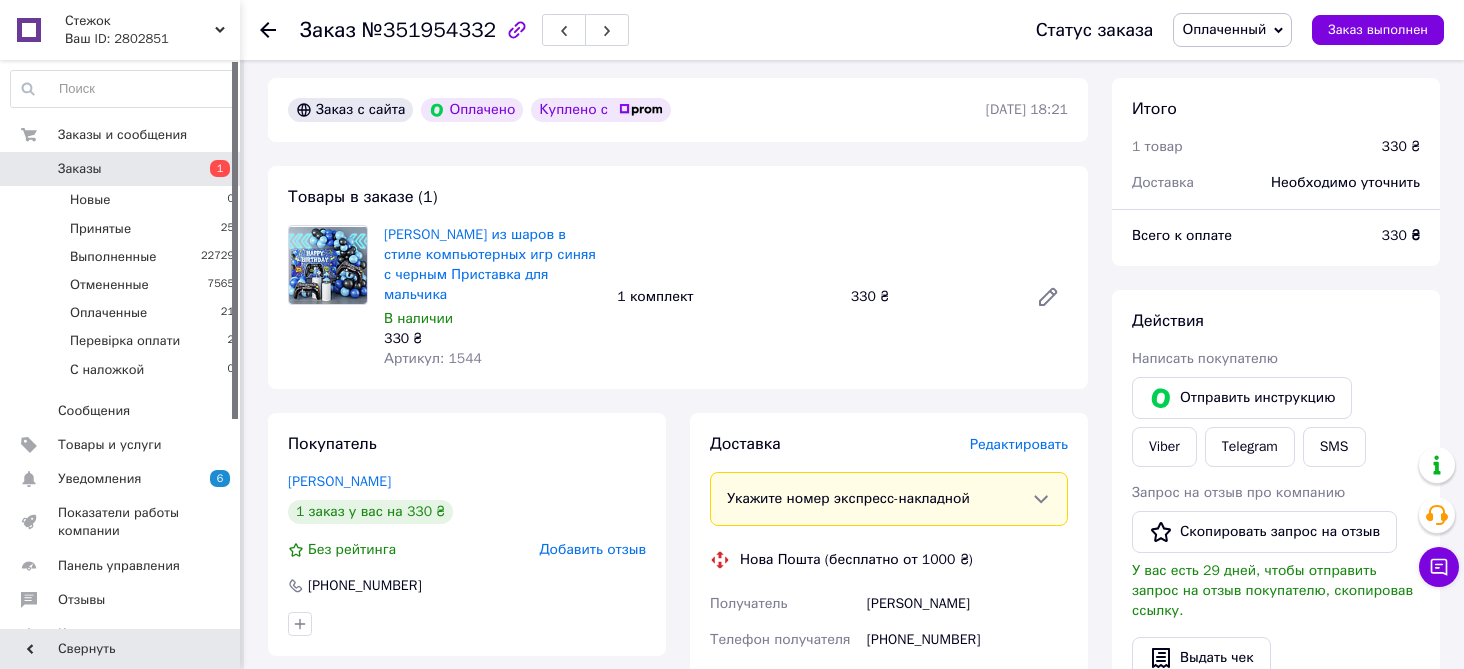 scroll, scrollTop: 0, scrollLeft: 0, axis: both 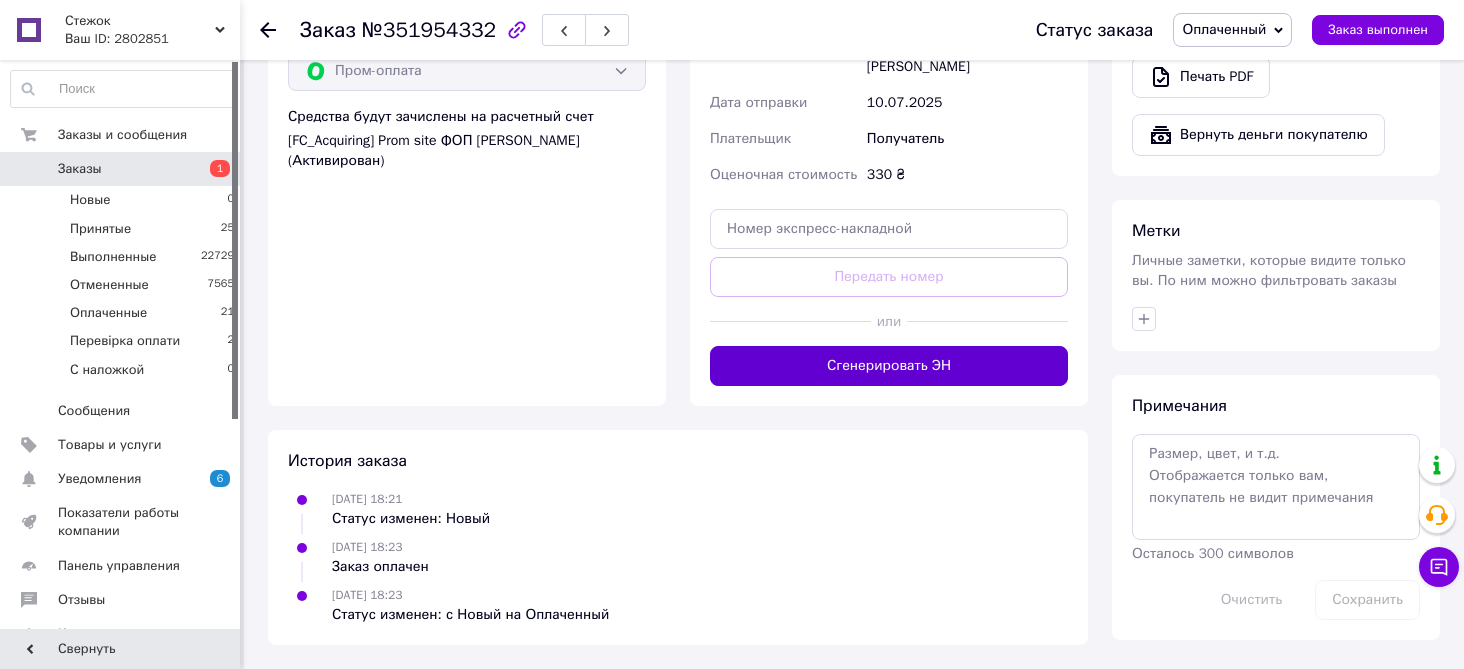 click on "Сгенерировать ЭН" at bounding box center [889, 366] 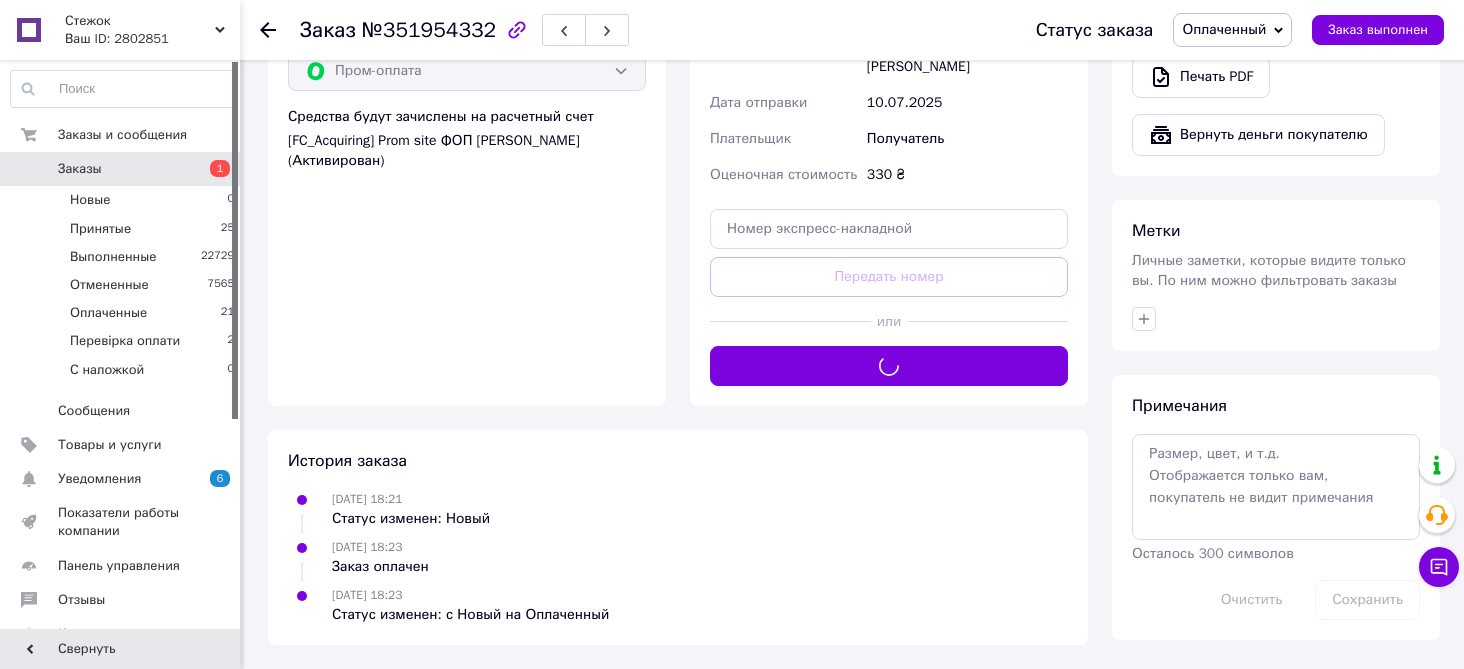 scroll, scrollTop: 752, scrollLeft: 0, axis: vertical 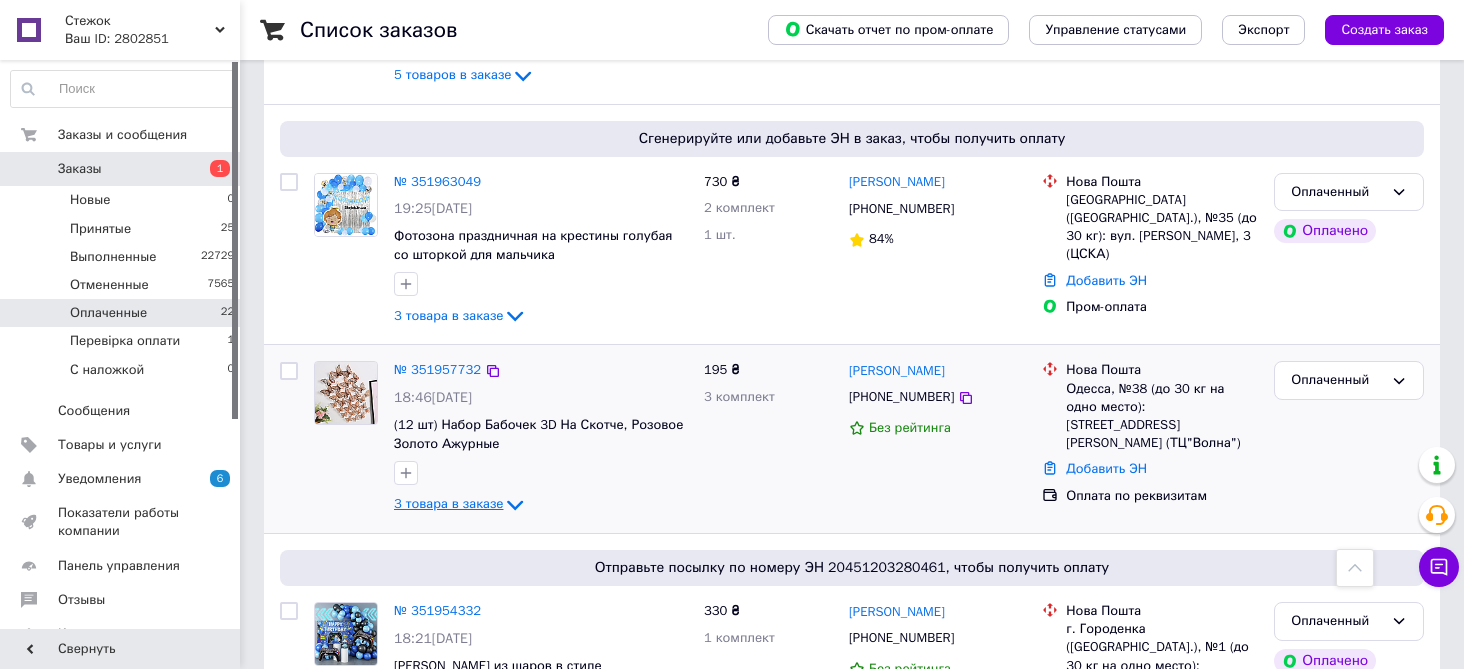 click on "3 товара в заказе" at bounding box center [448, 504] 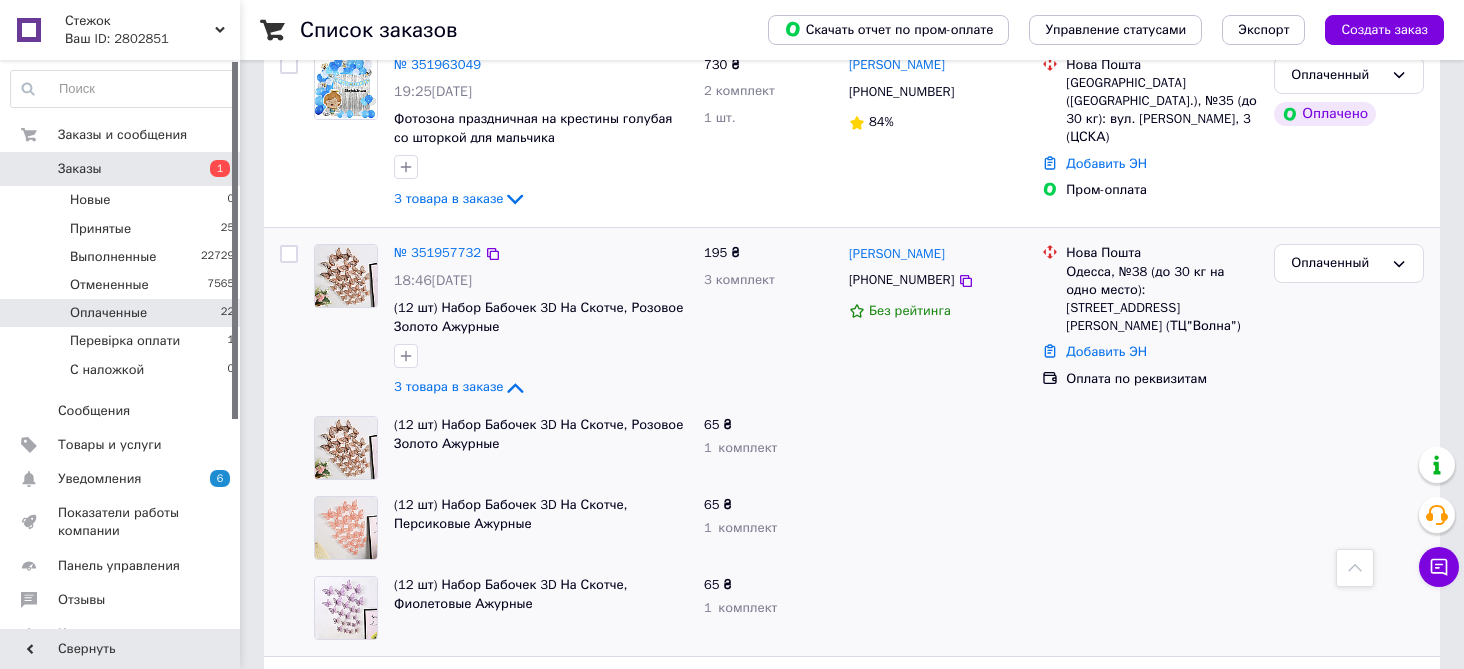 scroll, scrollTop: 3188, scrollLeft: 0, axis: vertical 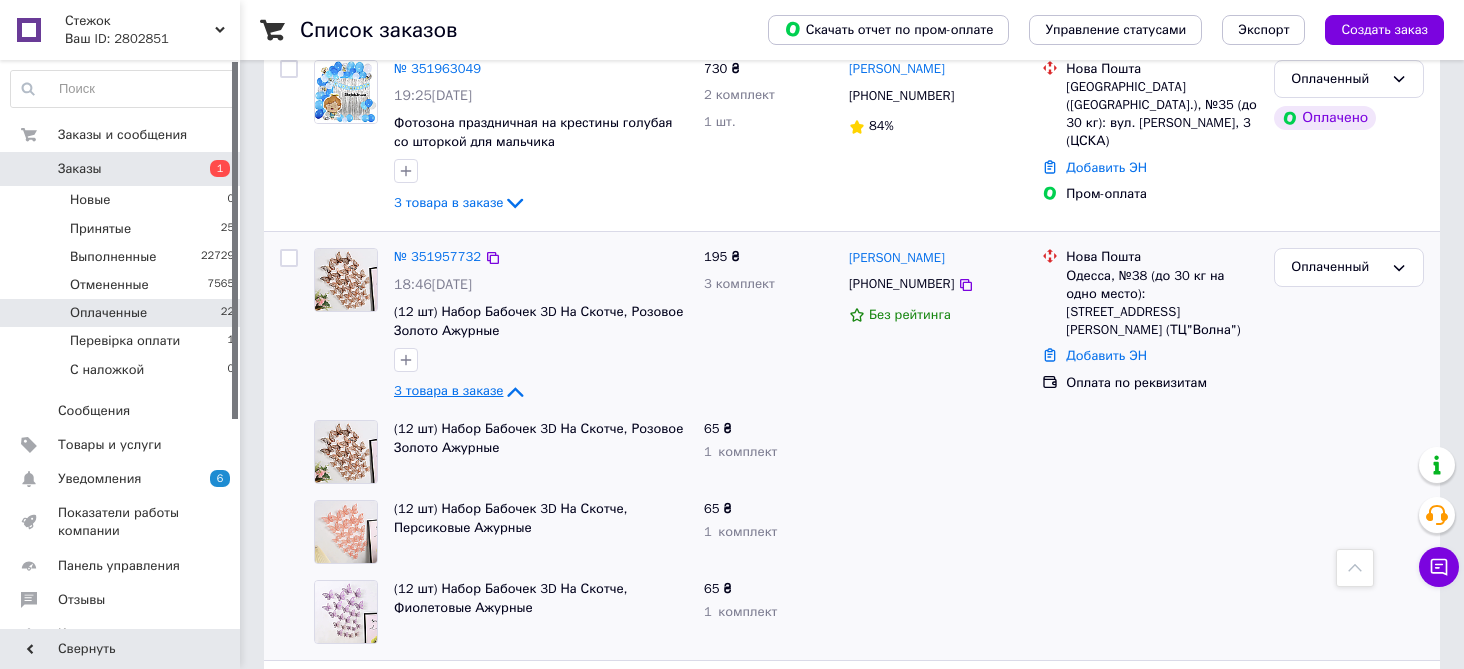 click on "3 товара в заказе" at bounding box center (448, 391) 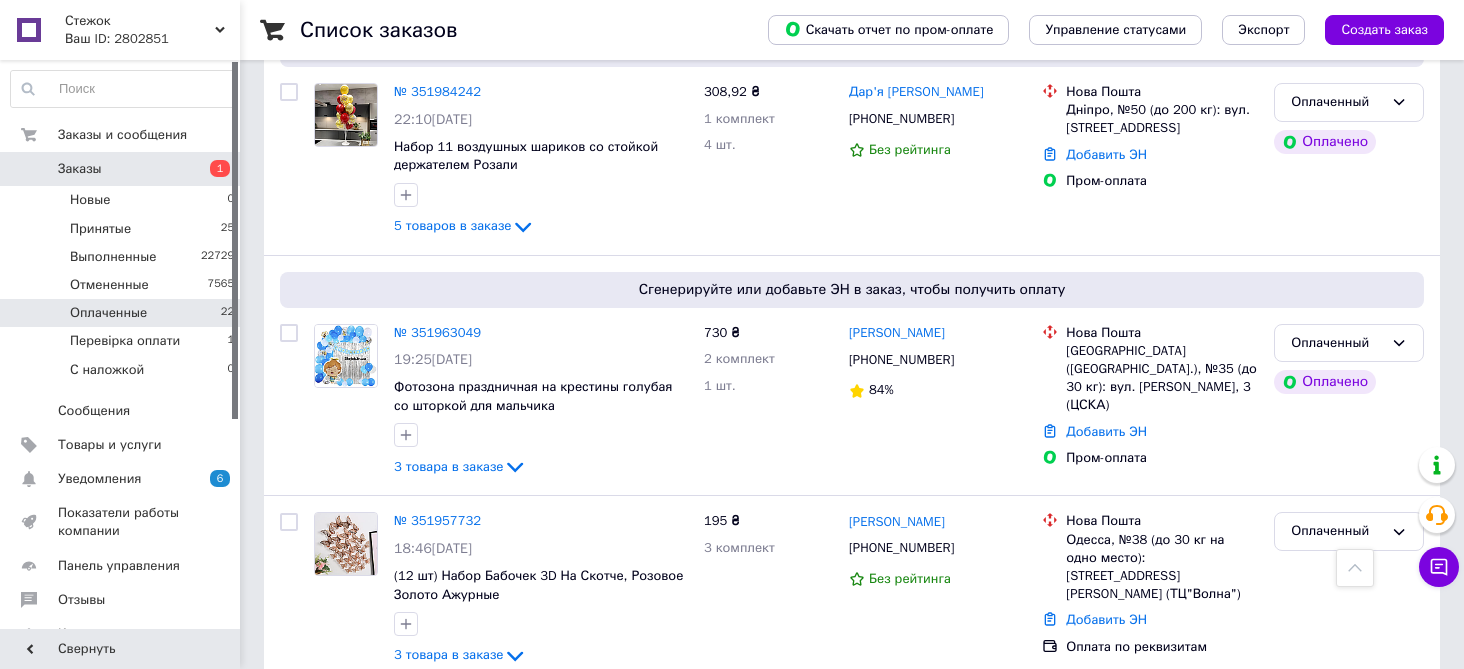 scroll, scrollTop: 2926, scrollLeft: 0, axis: vertical 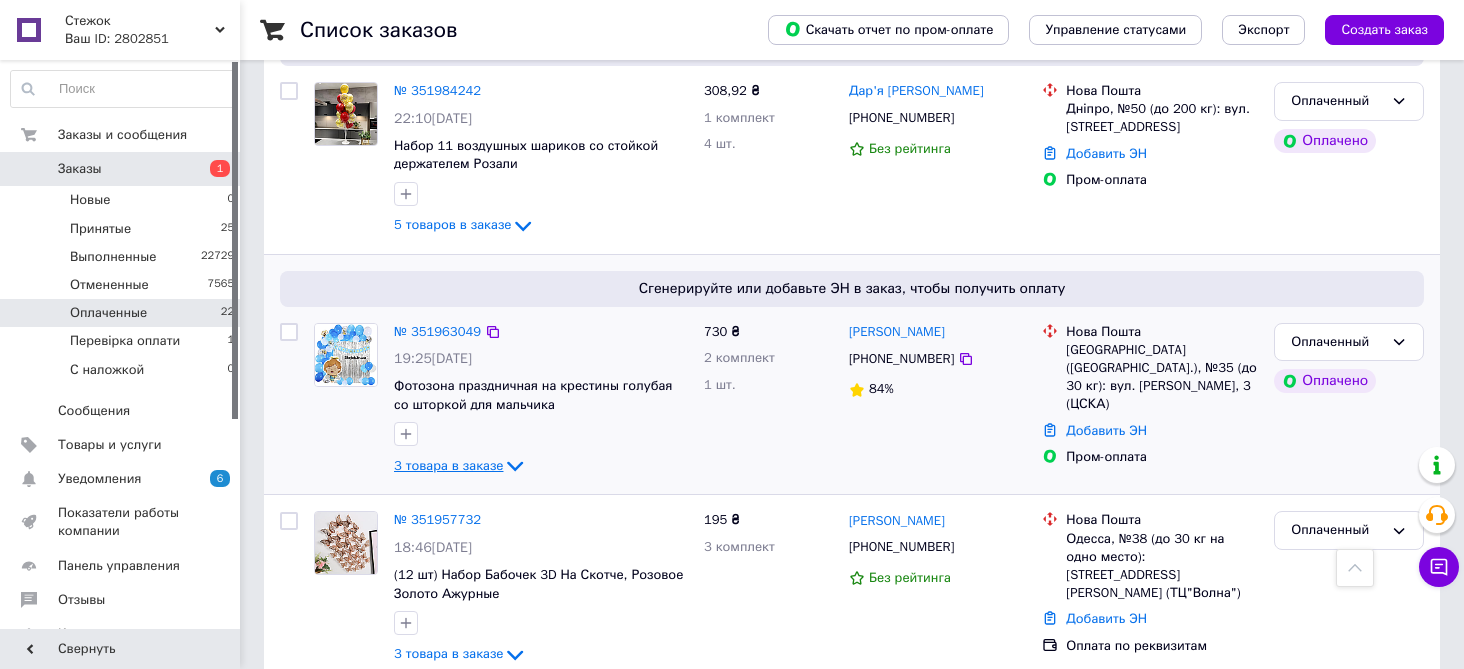 click on "3 товара в заказе" at bounding box center [448, 465] 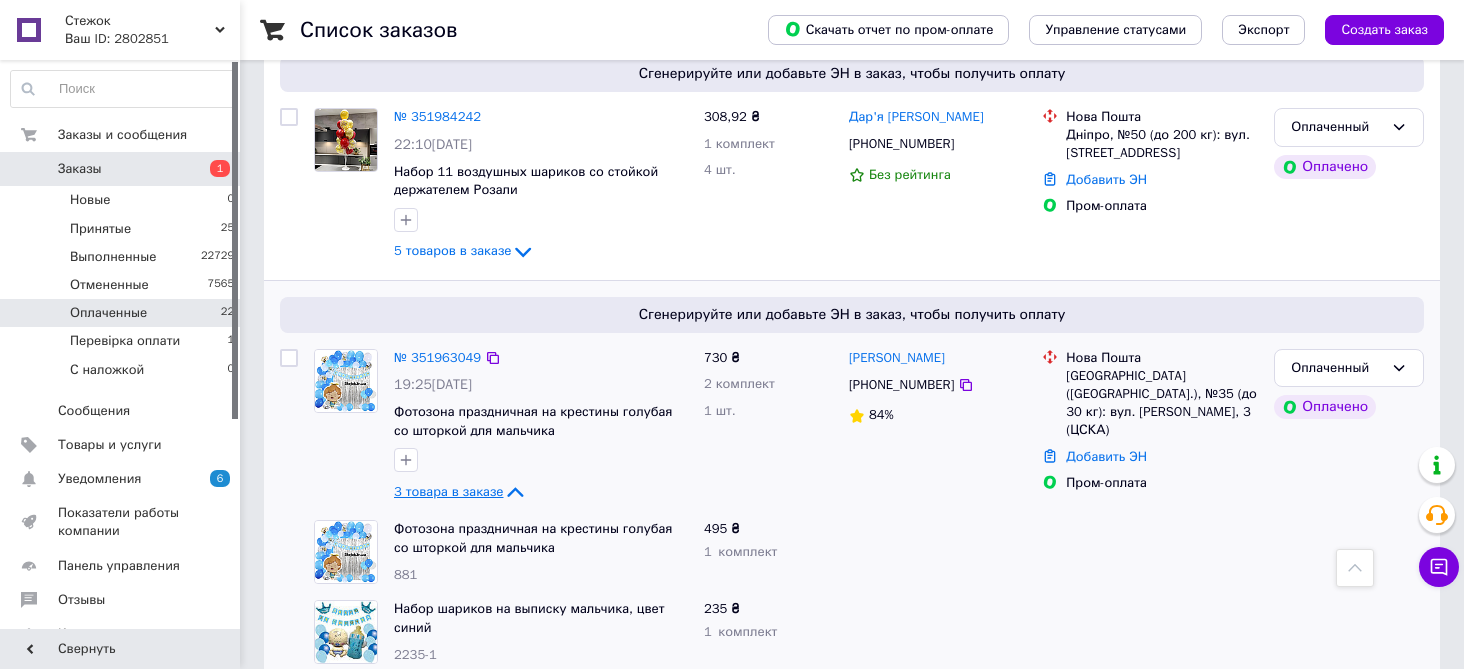 scroll, scrollTop: 2899, scrollLeft: 0, axis: vertical 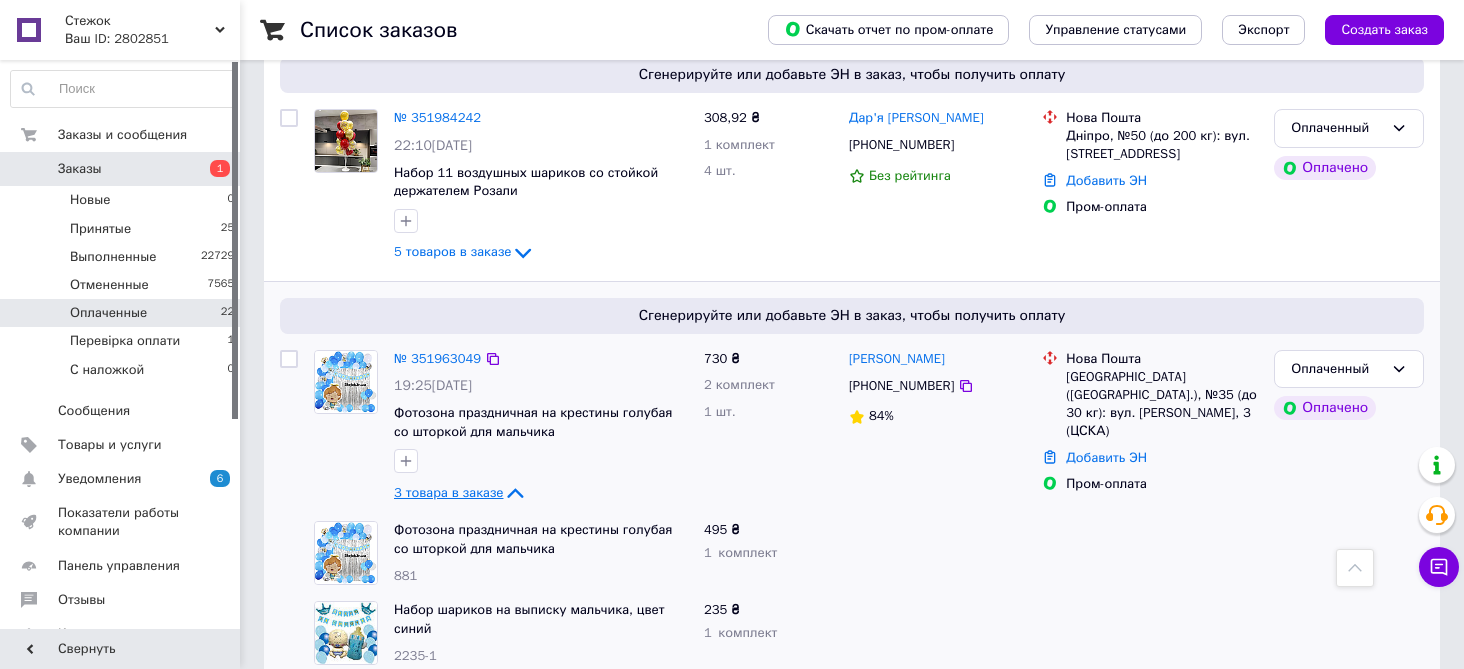 click on "3 товара в заказе" at bounding box center (448, 492) 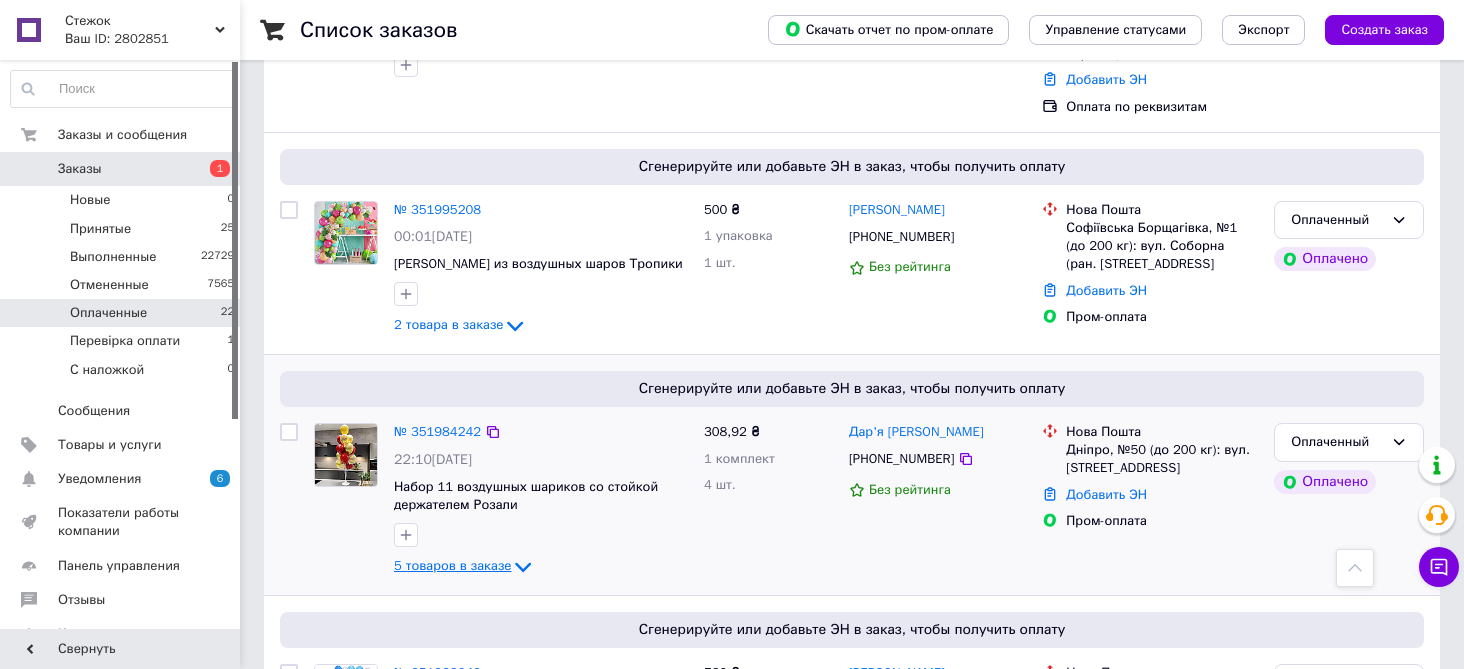 scroll, scrollTop: 2526, scrollLeft: 0, axis: vertical 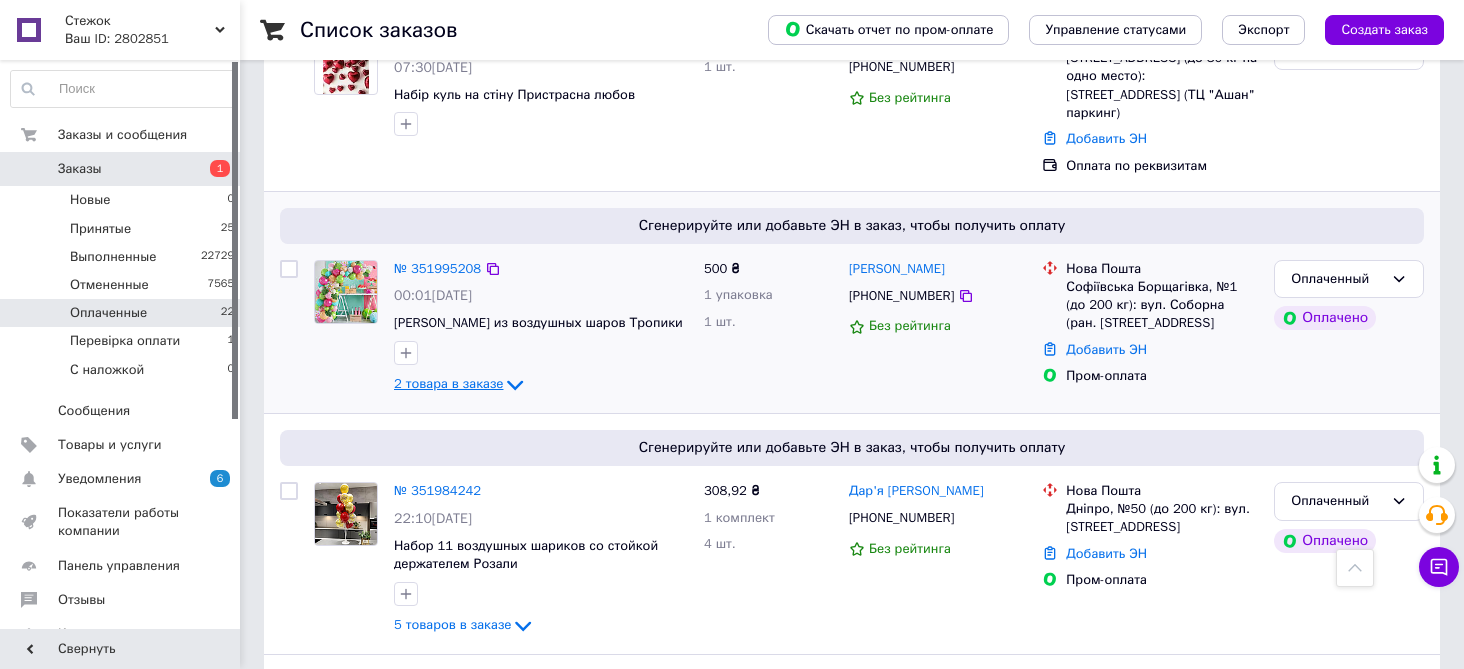 click on "2 товара в заказе" at bounding box center [448, 384] 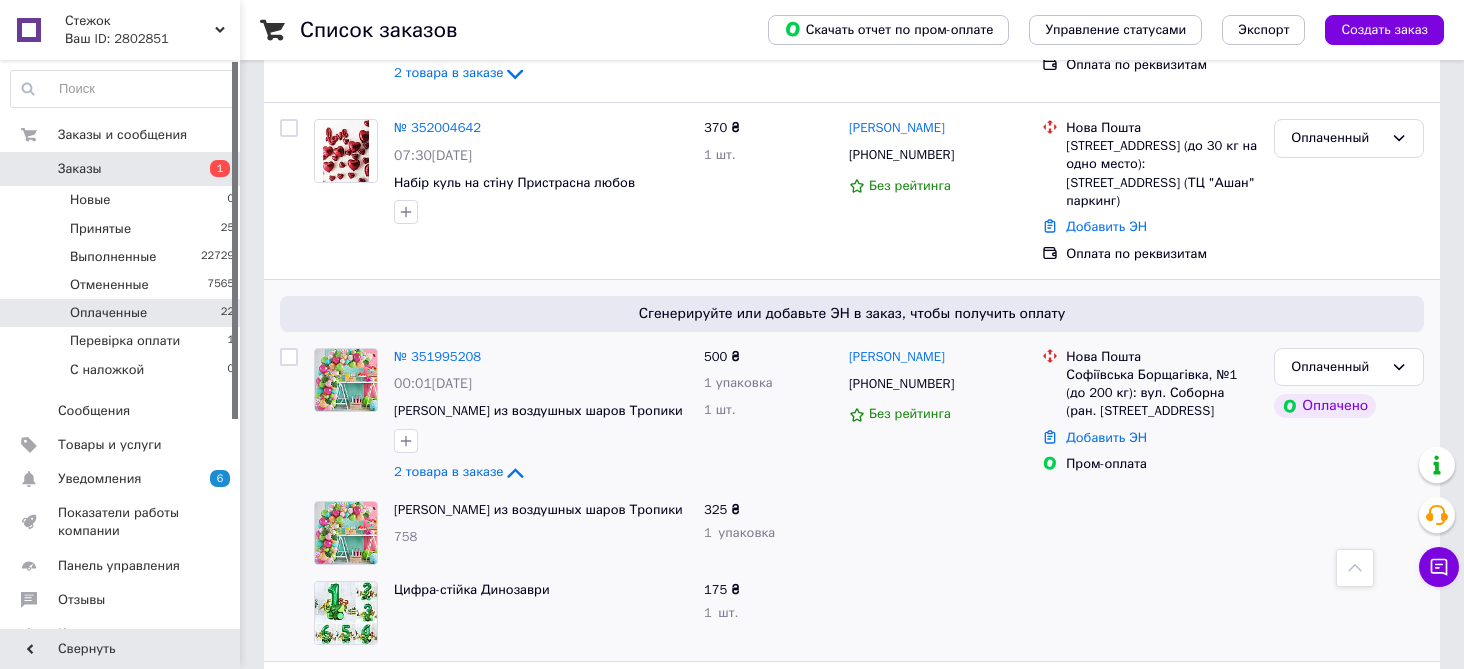 scroll, scrollTop: 2410, scrollLeft: 0, axis: vertical 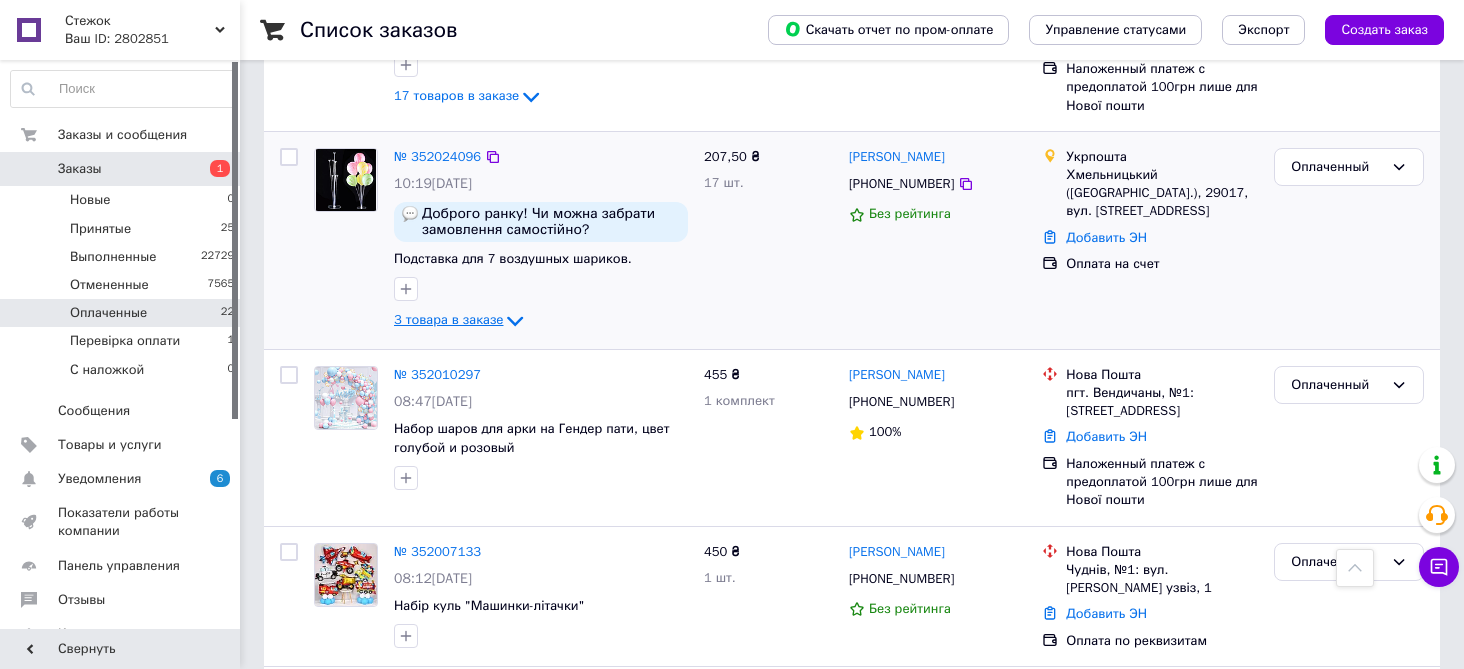 click on "3 товара в заказе" at bounding box center [448, 320] 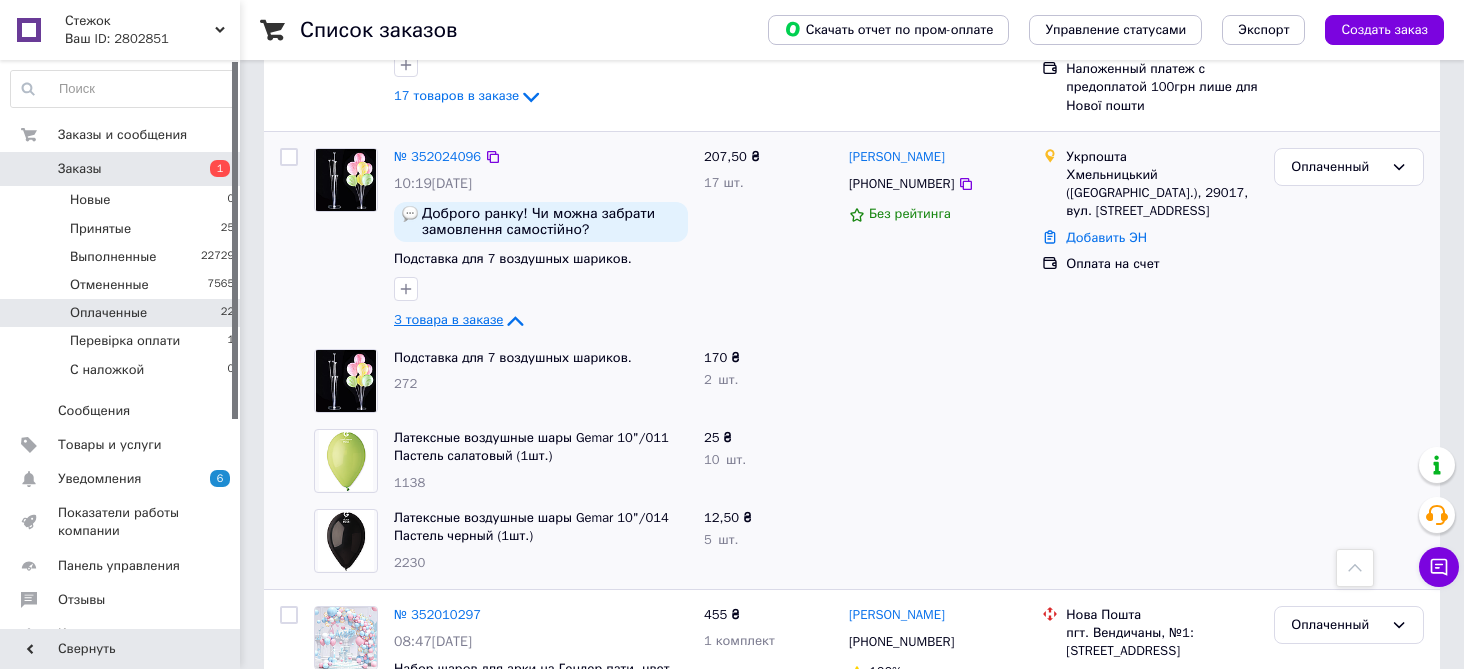 click on "3 товара в заказе" at bounding box center [448, 320] 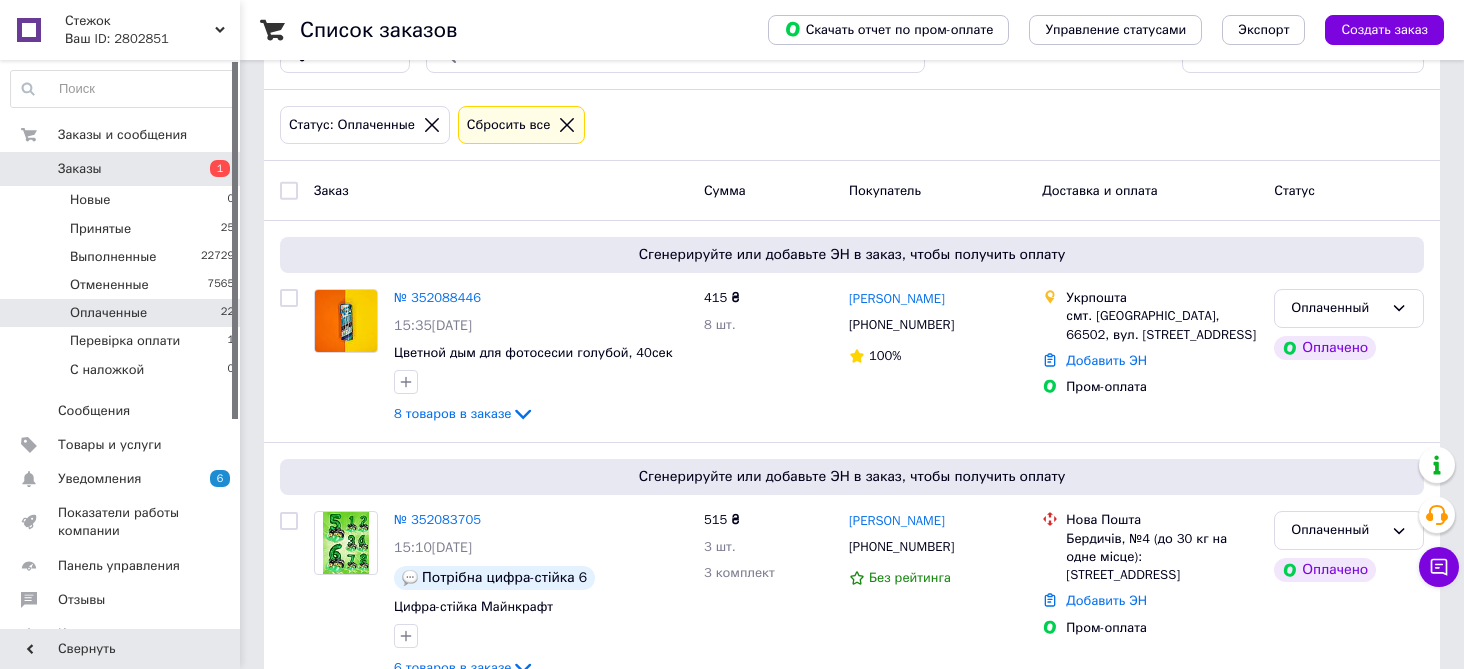 scroll, scrollTop: 65, scrollLeft: 0, axis: vertical 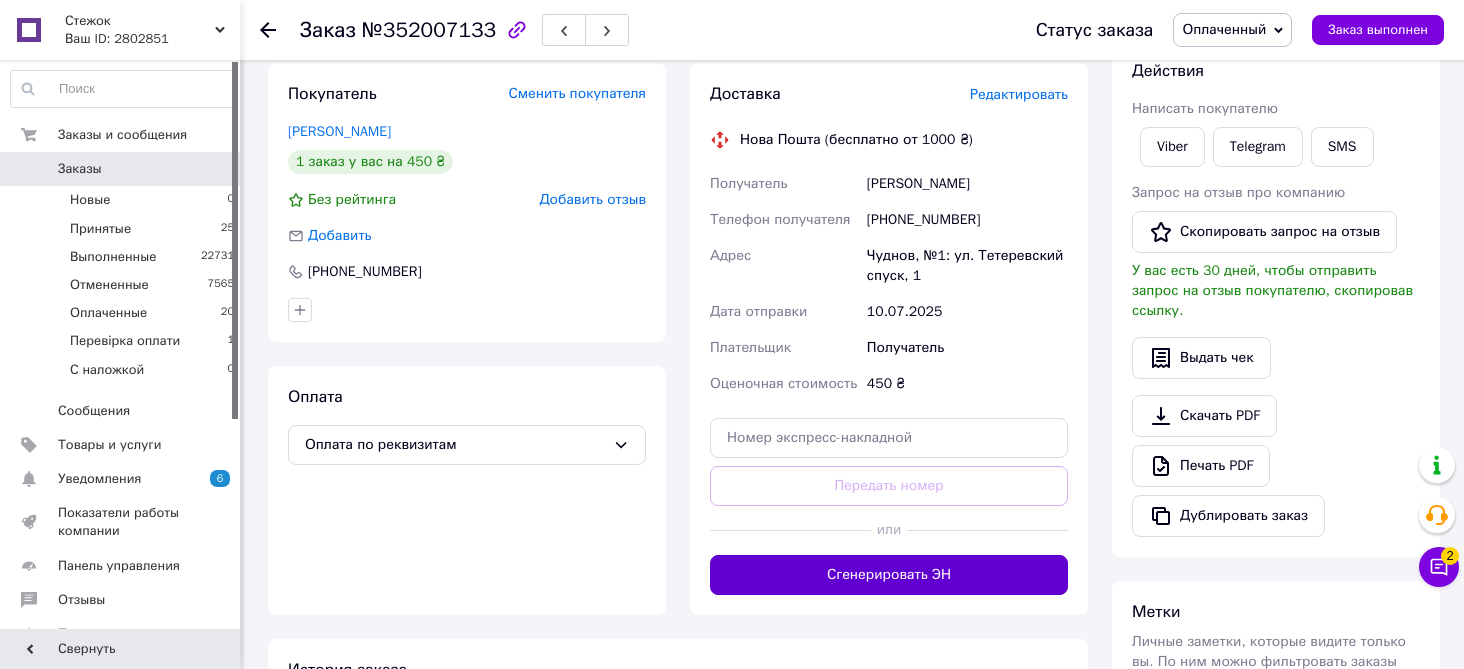 click on "Сгенерировать ЭН" at bounding box center (889, 575) 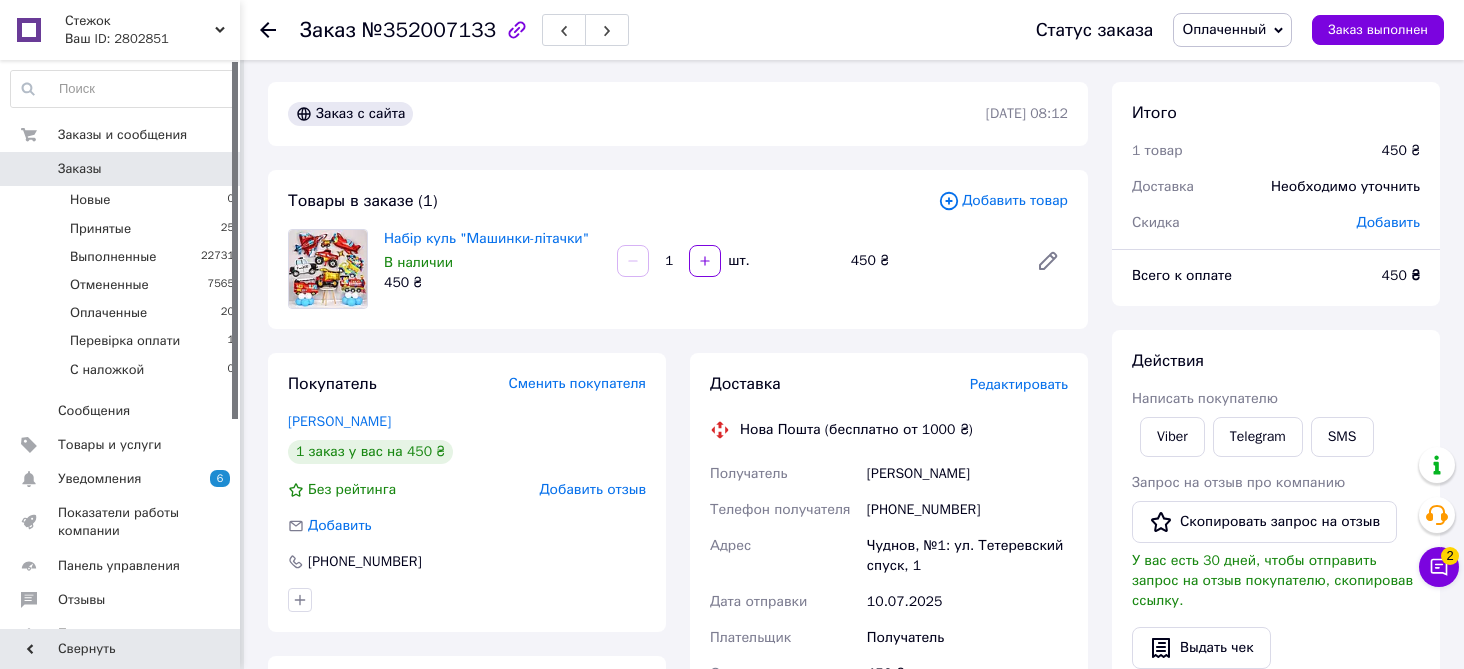scroll, scrollTop: 0, scrollLeft: 0, axis: both 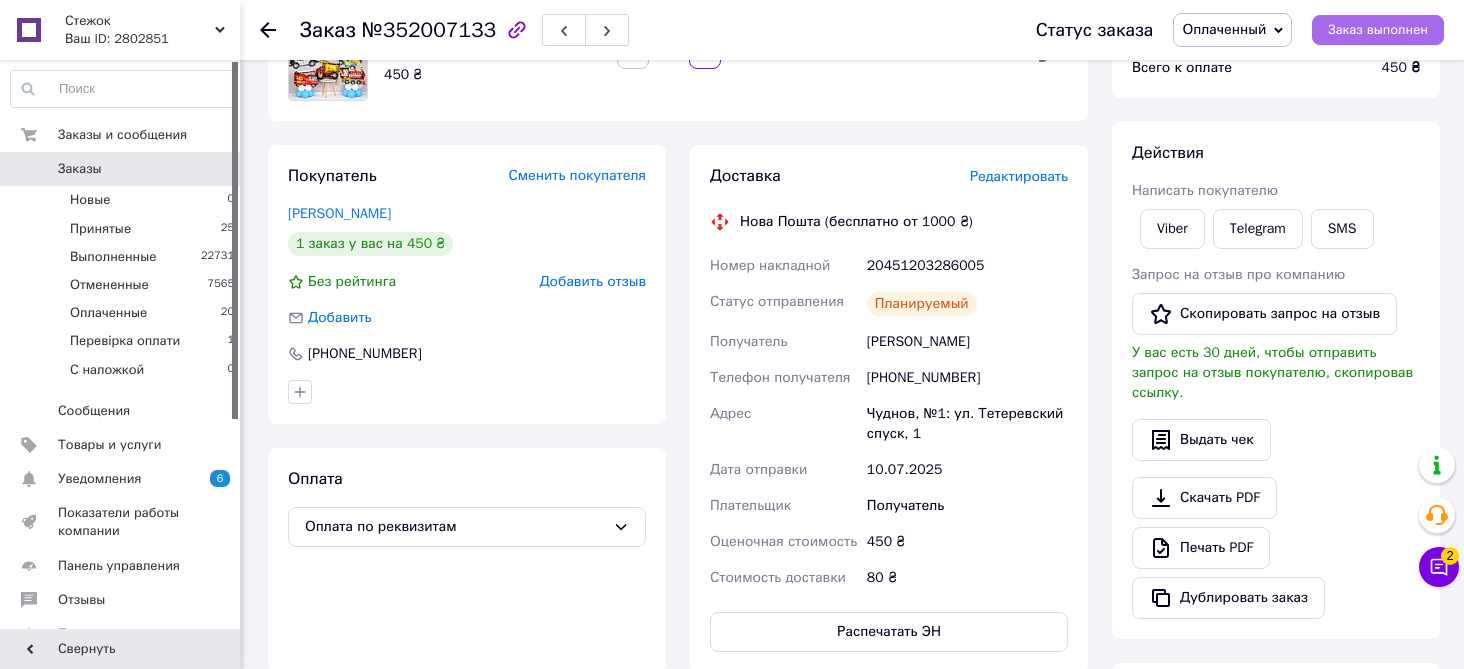 click on "Заказ выполнен" at bounding box center [1378, 30] 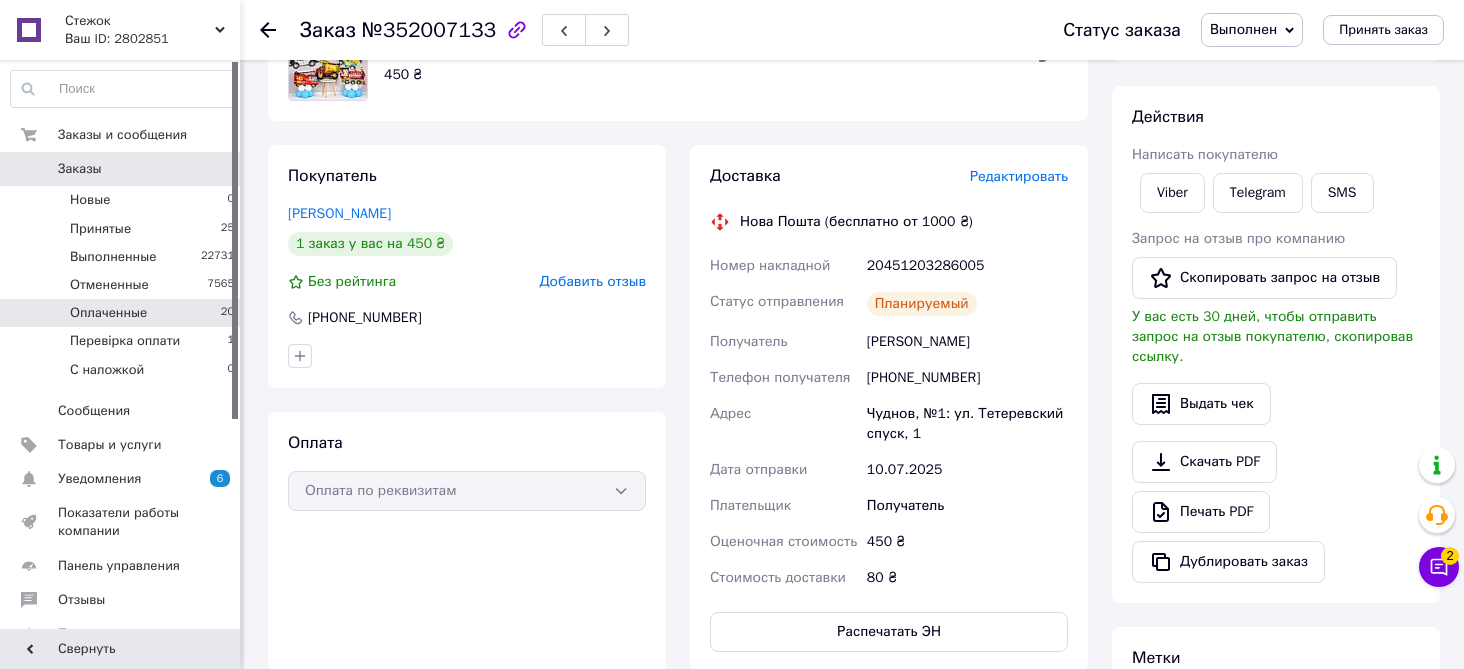 click on "Оплаченные 20" at bounding box center (123, 313) 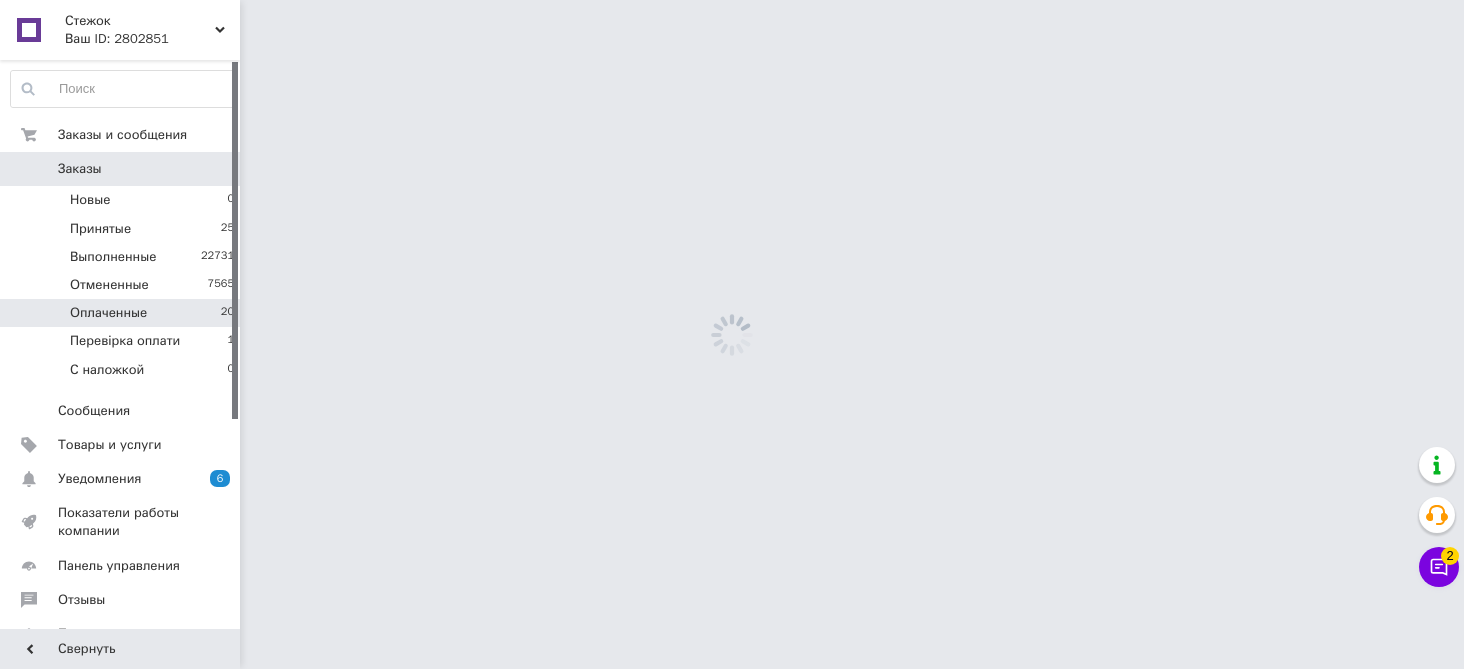 scroll, scrollTop: 0, scrollLeft: 0, axis: both 